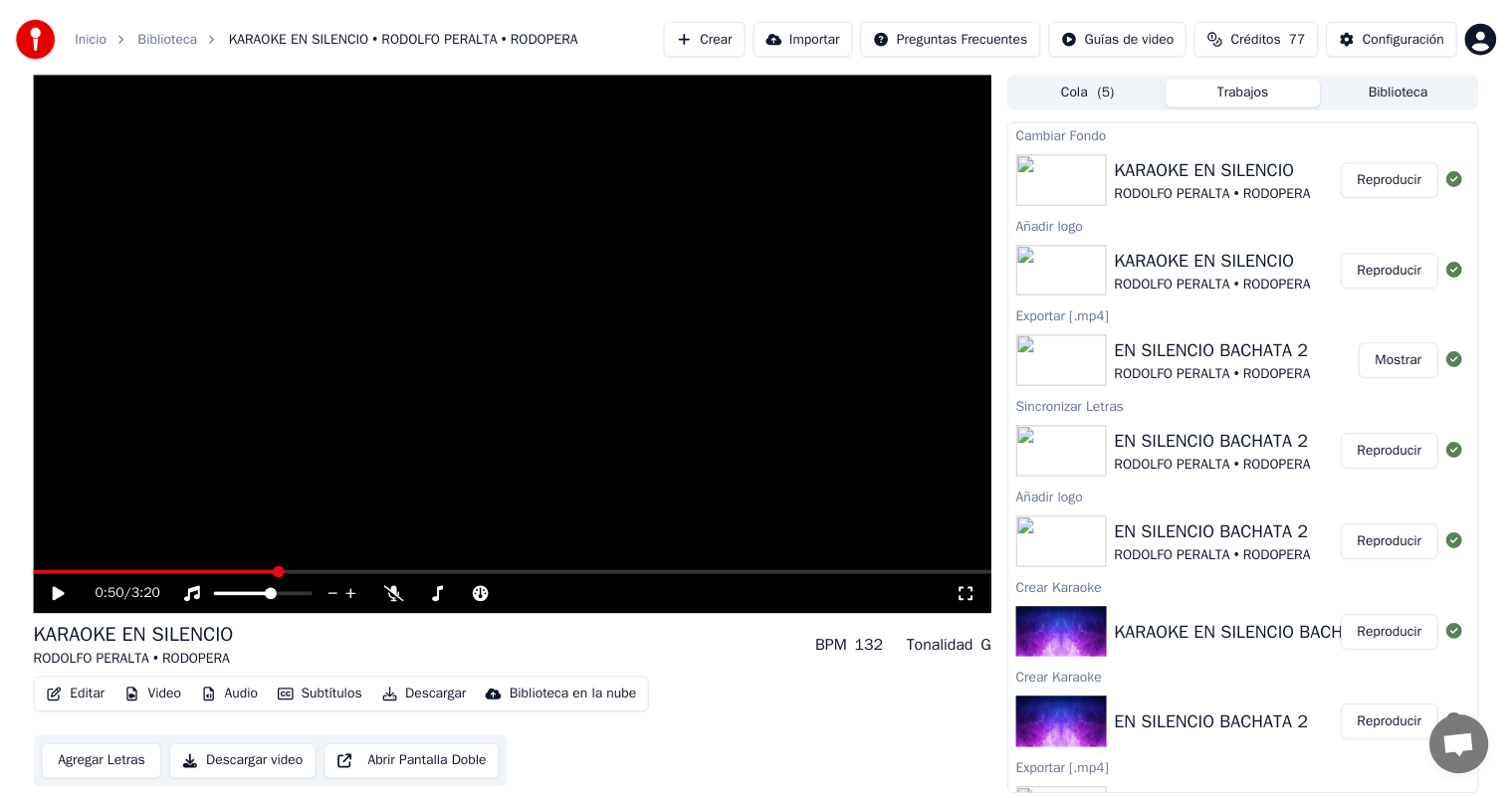 scroll, scrollTop: 0, scrollLeft: 0, axis: both 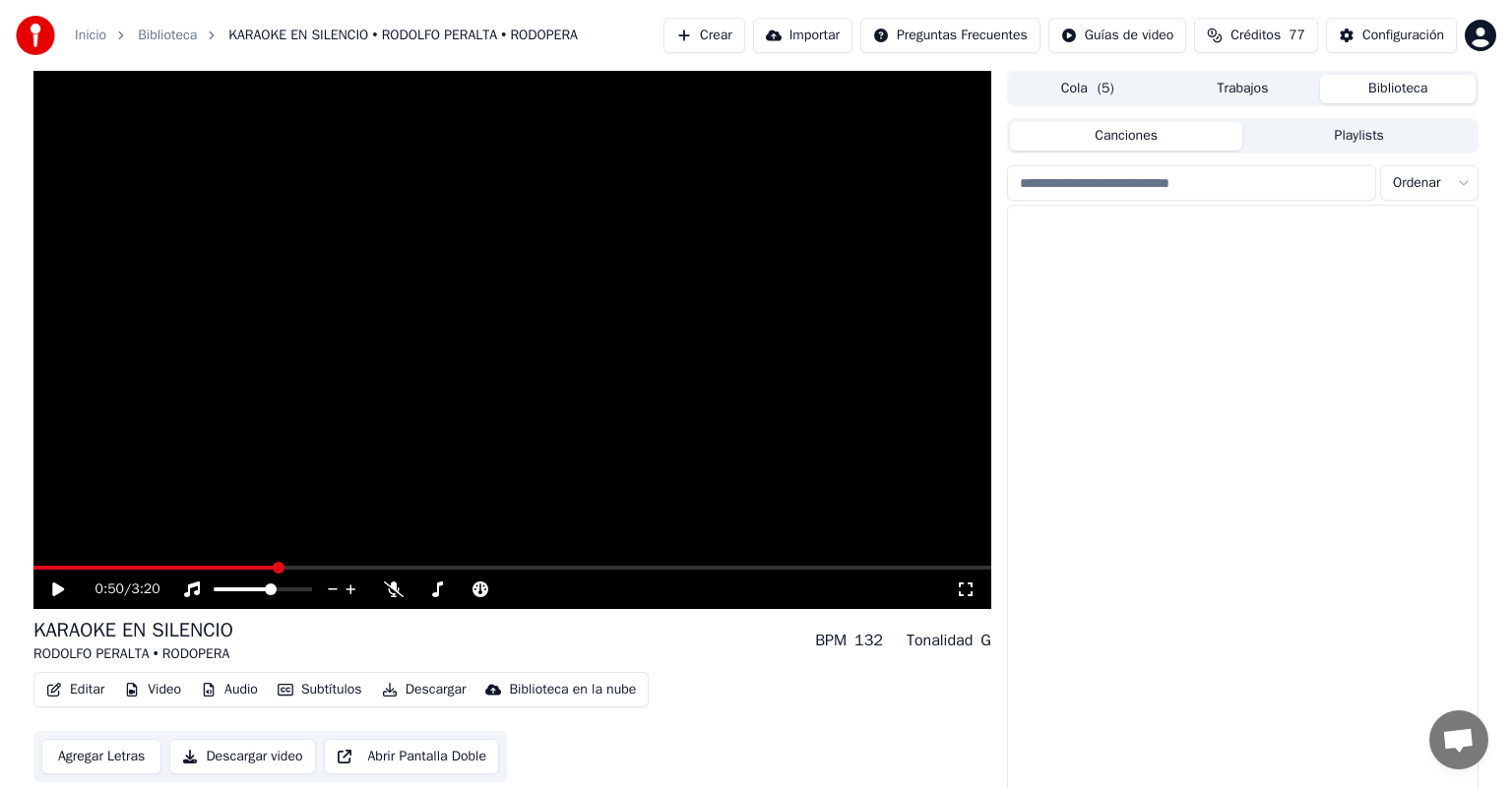 click on "Biblioteca" at bounding box center [1398, 89] 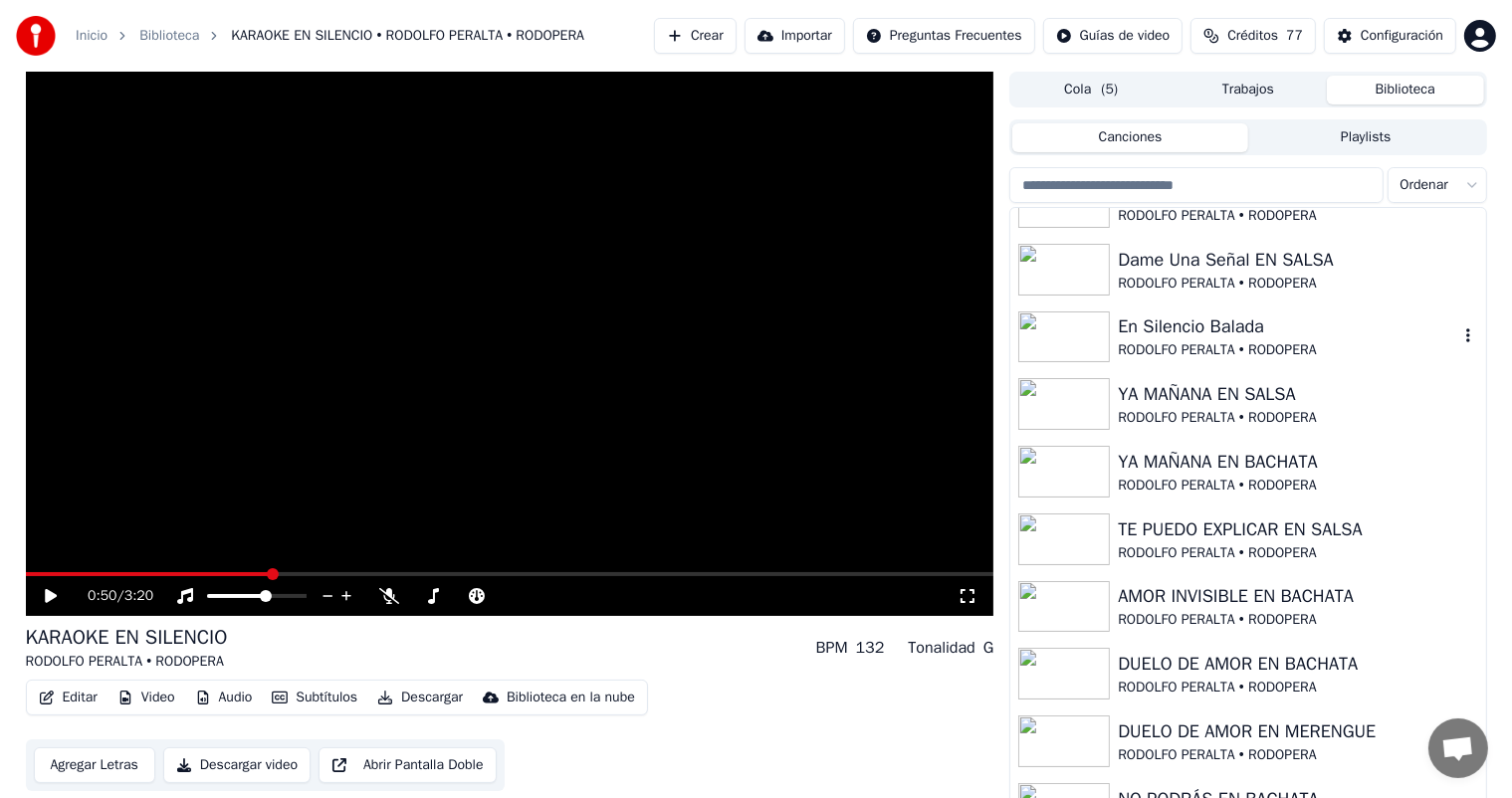 scroll, scrollTop: 299, scrollLeft: 0, axis: vertical 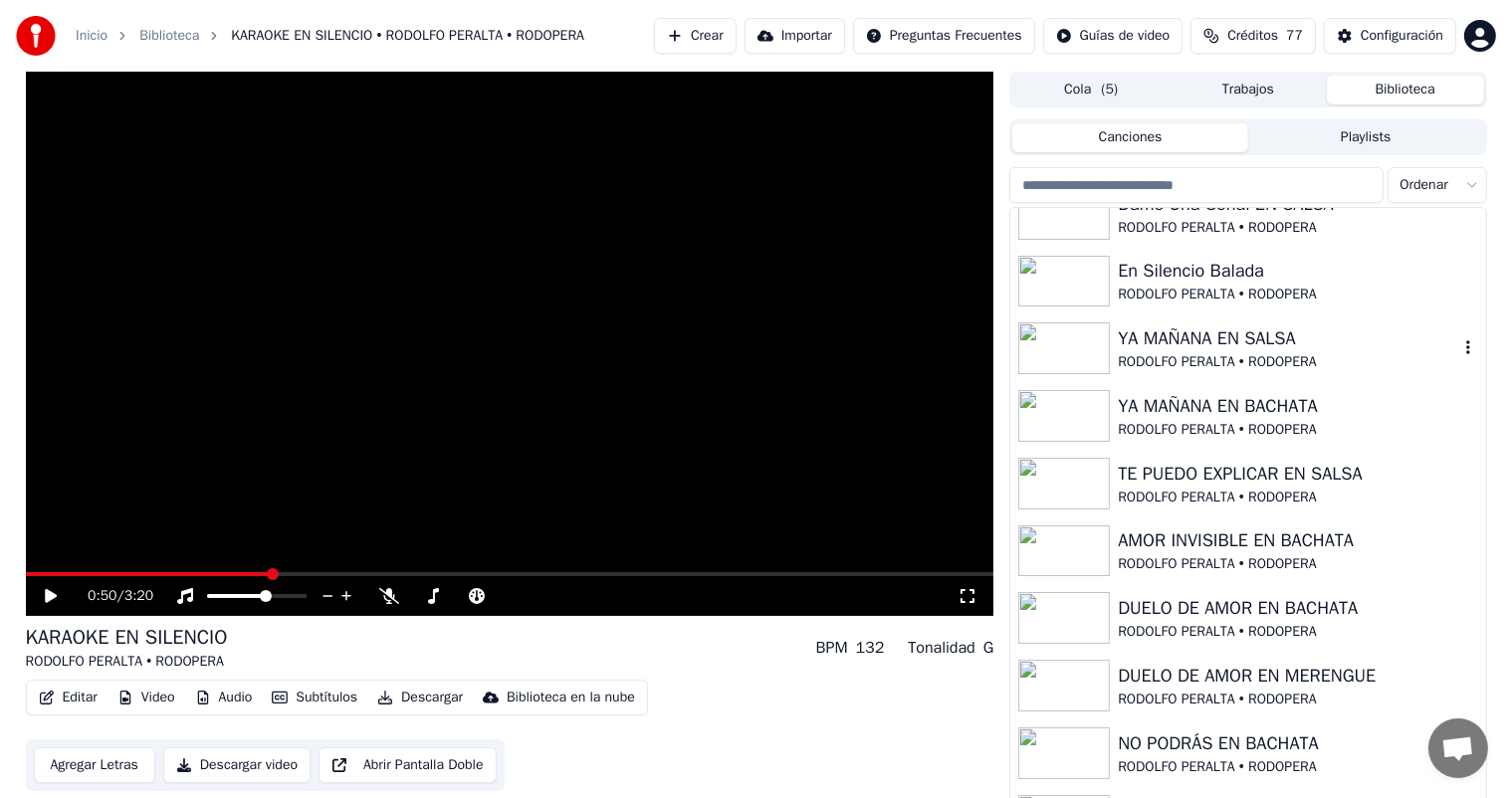 click on "YA MAÑANA EN SALSA" at bounding box center [1287, 338] 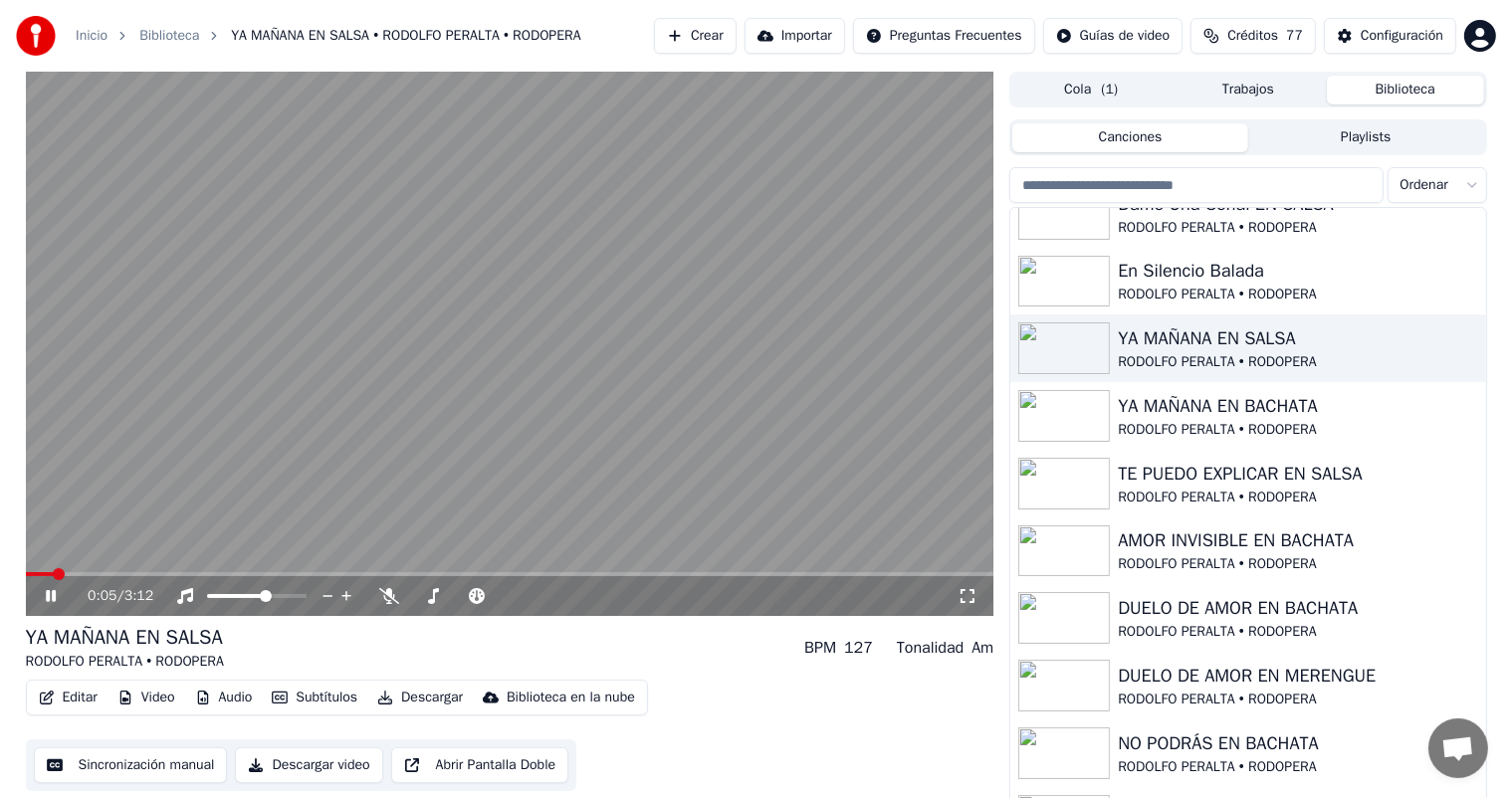 click 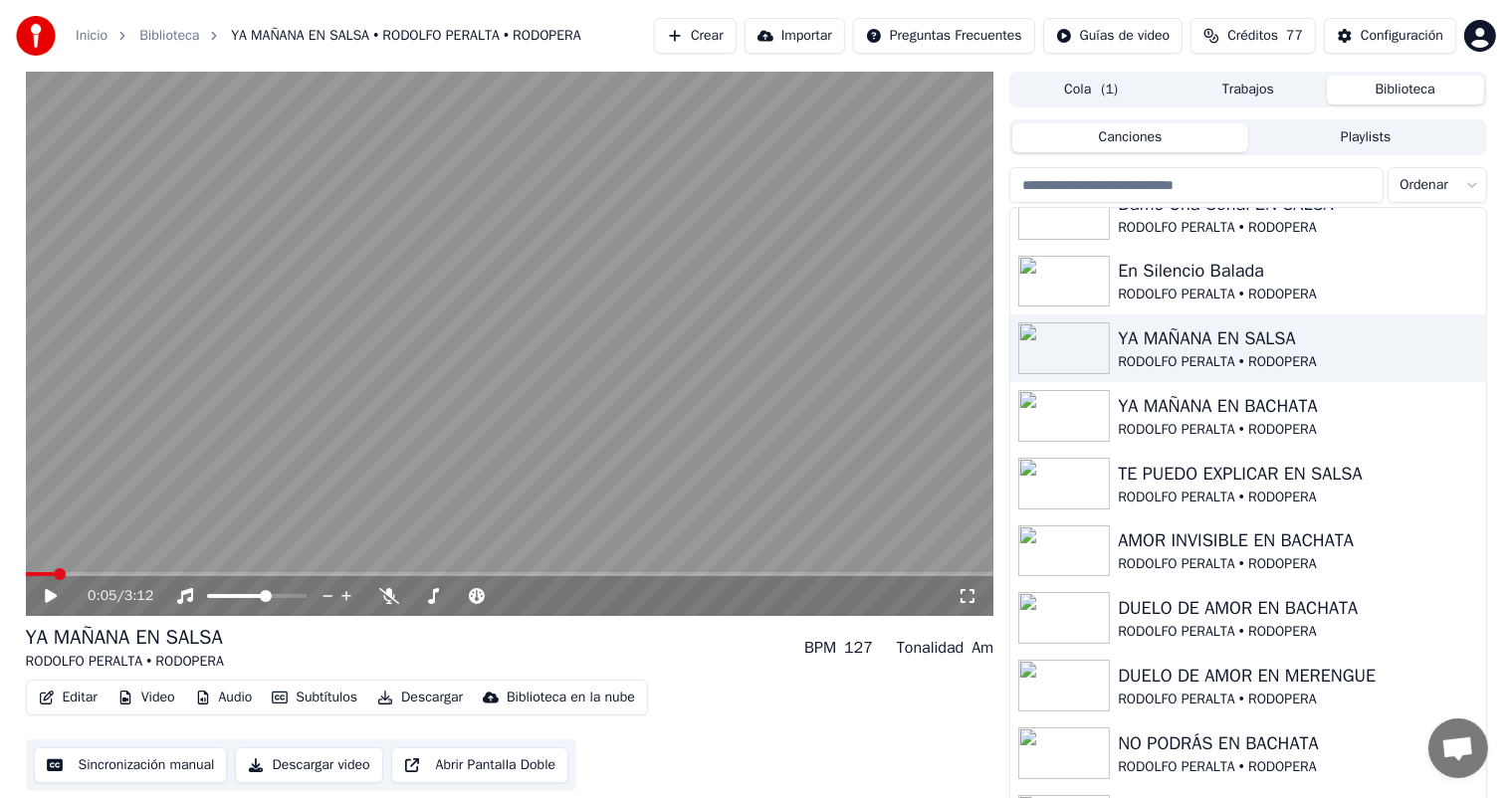 click on "Editar" at bounding box center (68, 698) 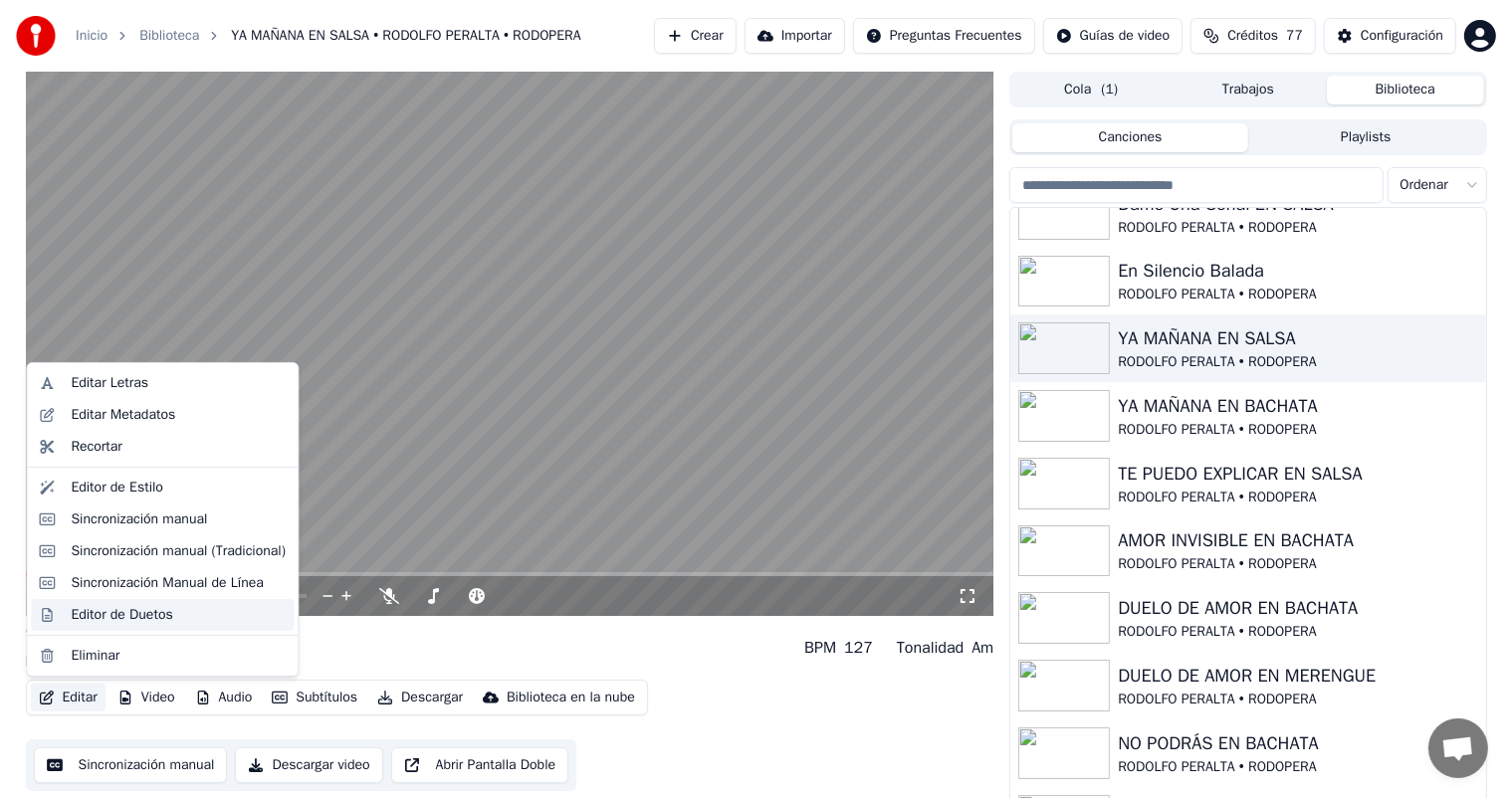 click on "Editor de Duetos" at bounding box center (121, 615) 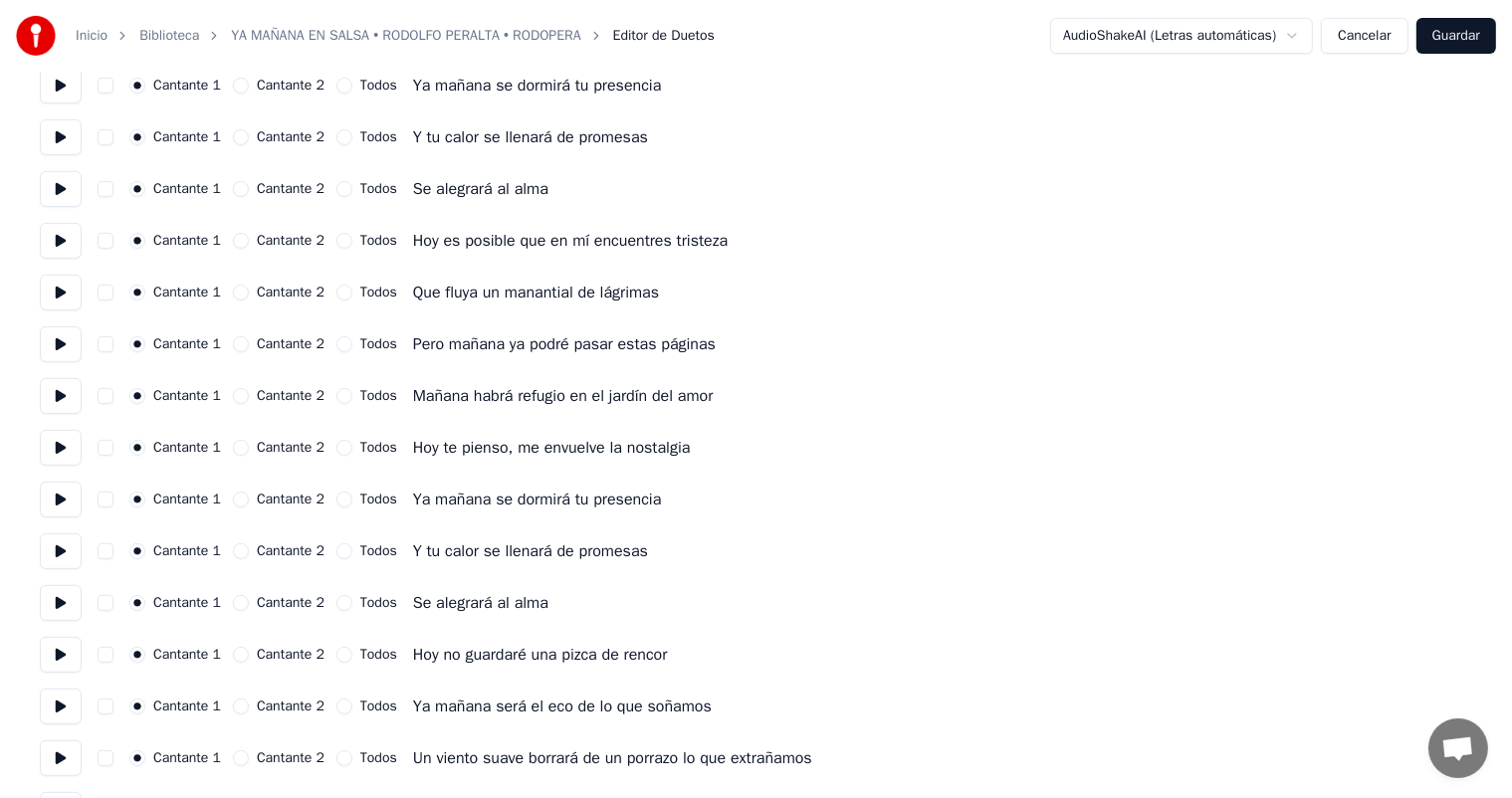 scroll, scrollTop: 796, scrollLeft: 0, axis: vertical 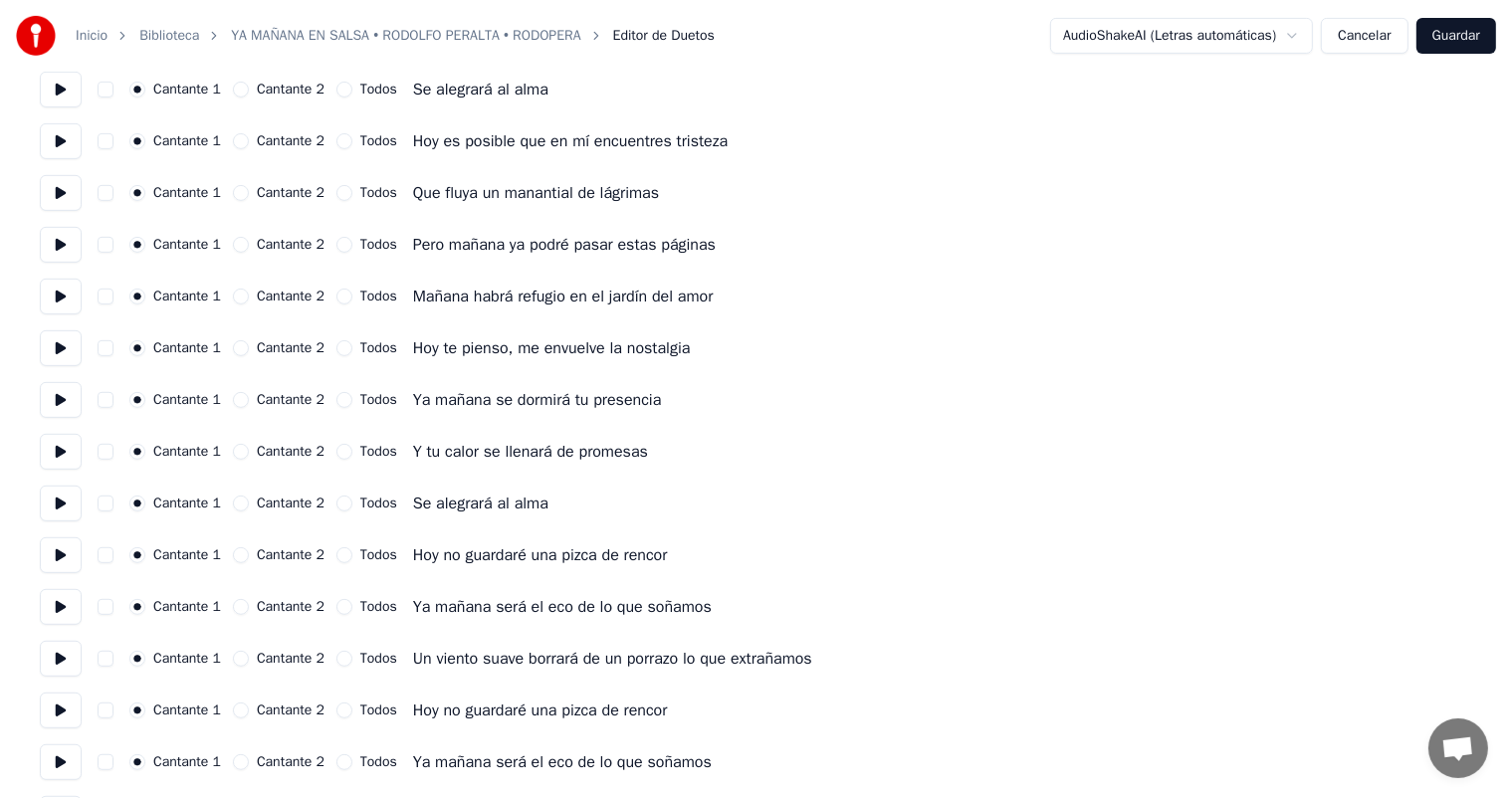 click on "Cantante 2" at bounding box center [241, 348] 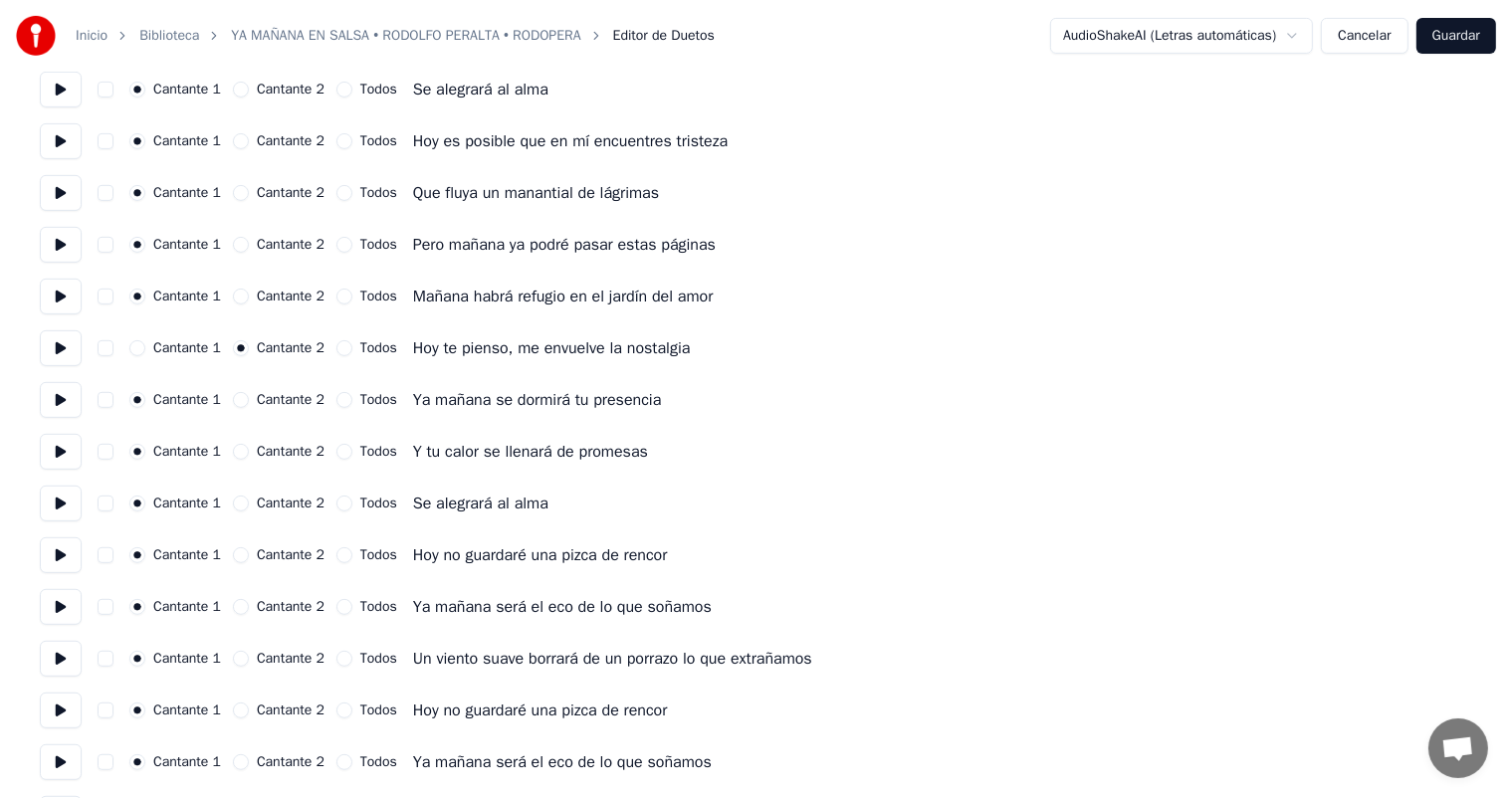 scroll, scrollTop: 850, scrollLeft: 0, axis: vertical 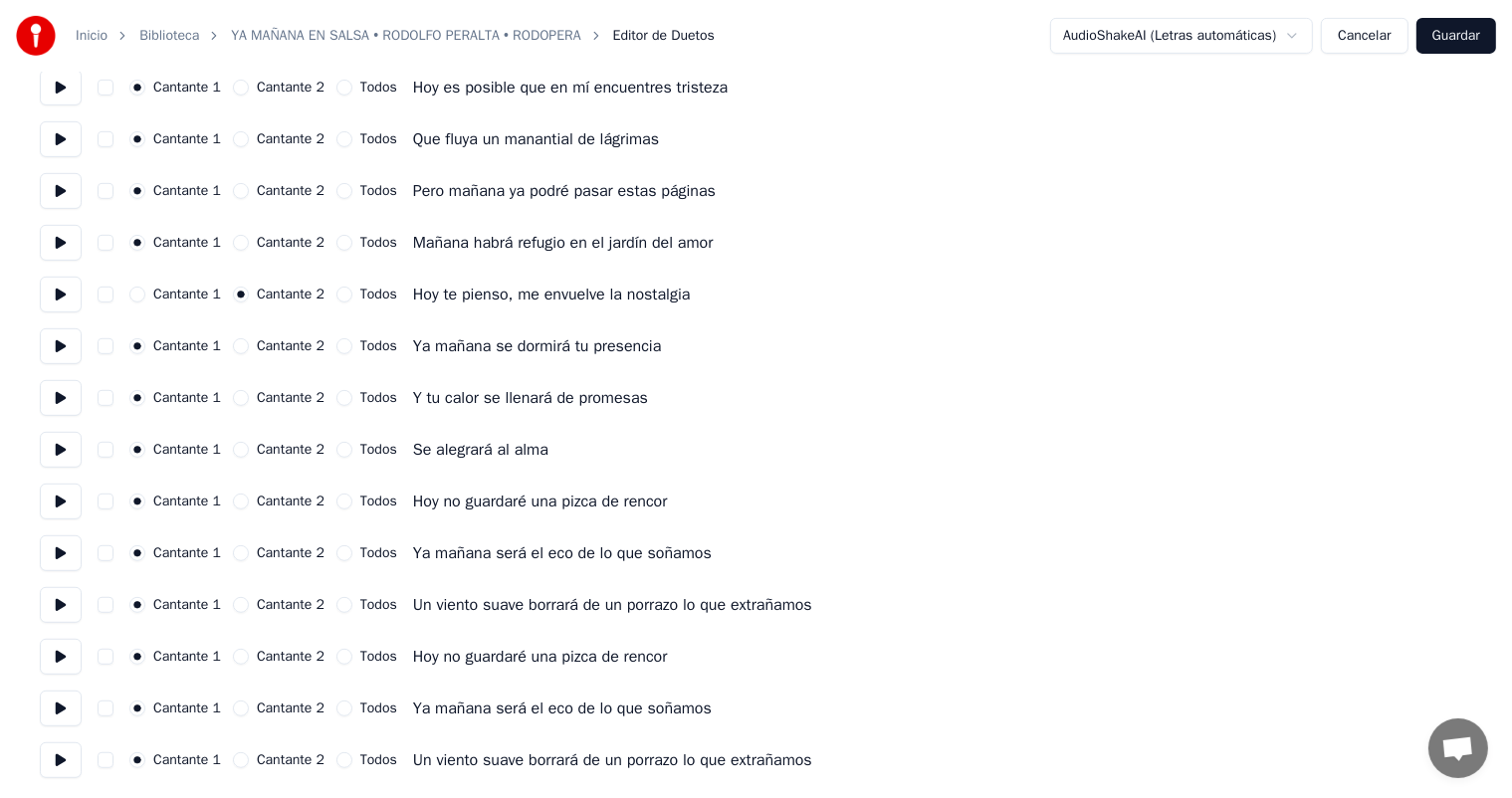 click at bounding box center (106, 501) 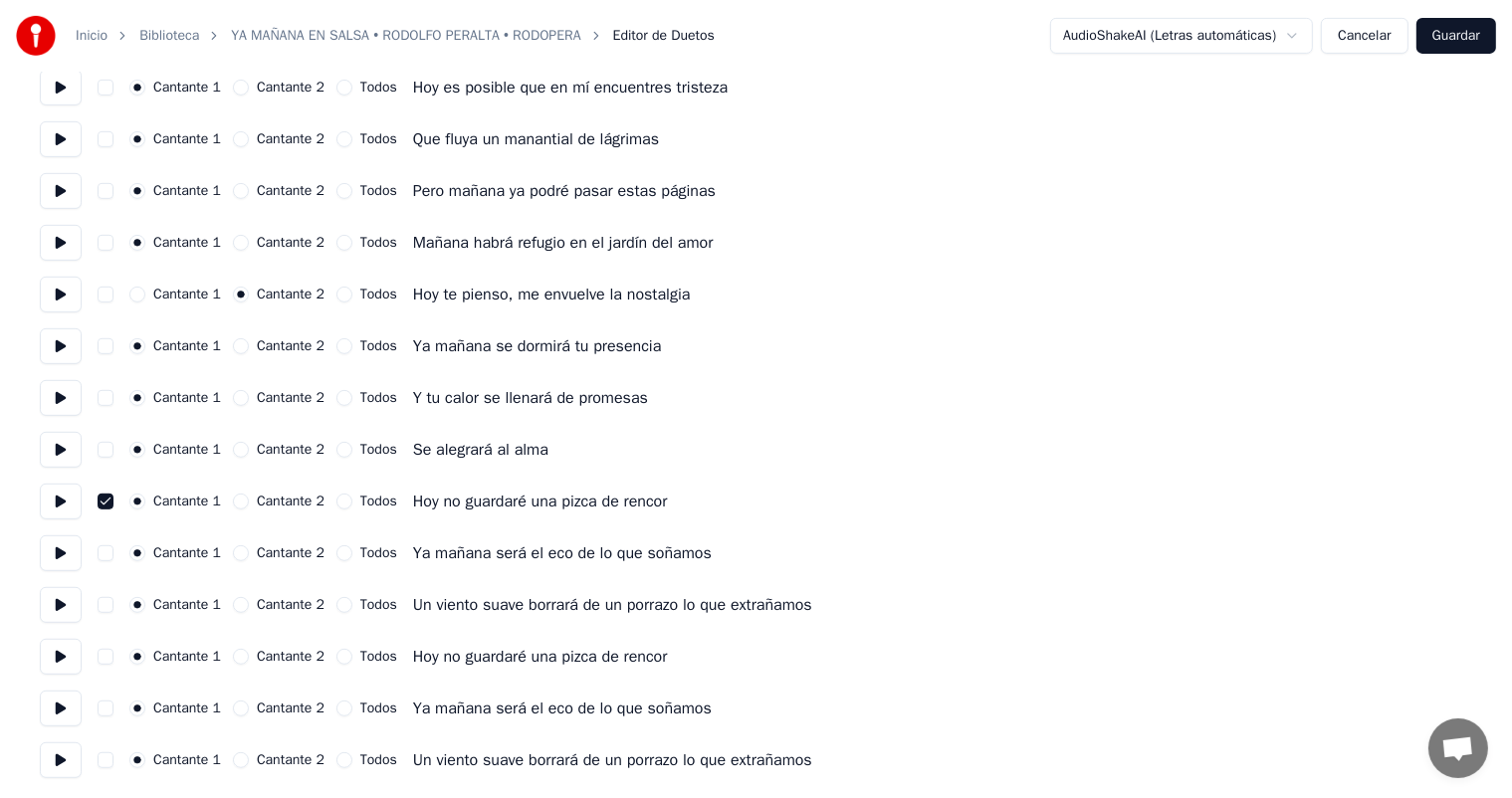 click at bounding box center (106, 657) 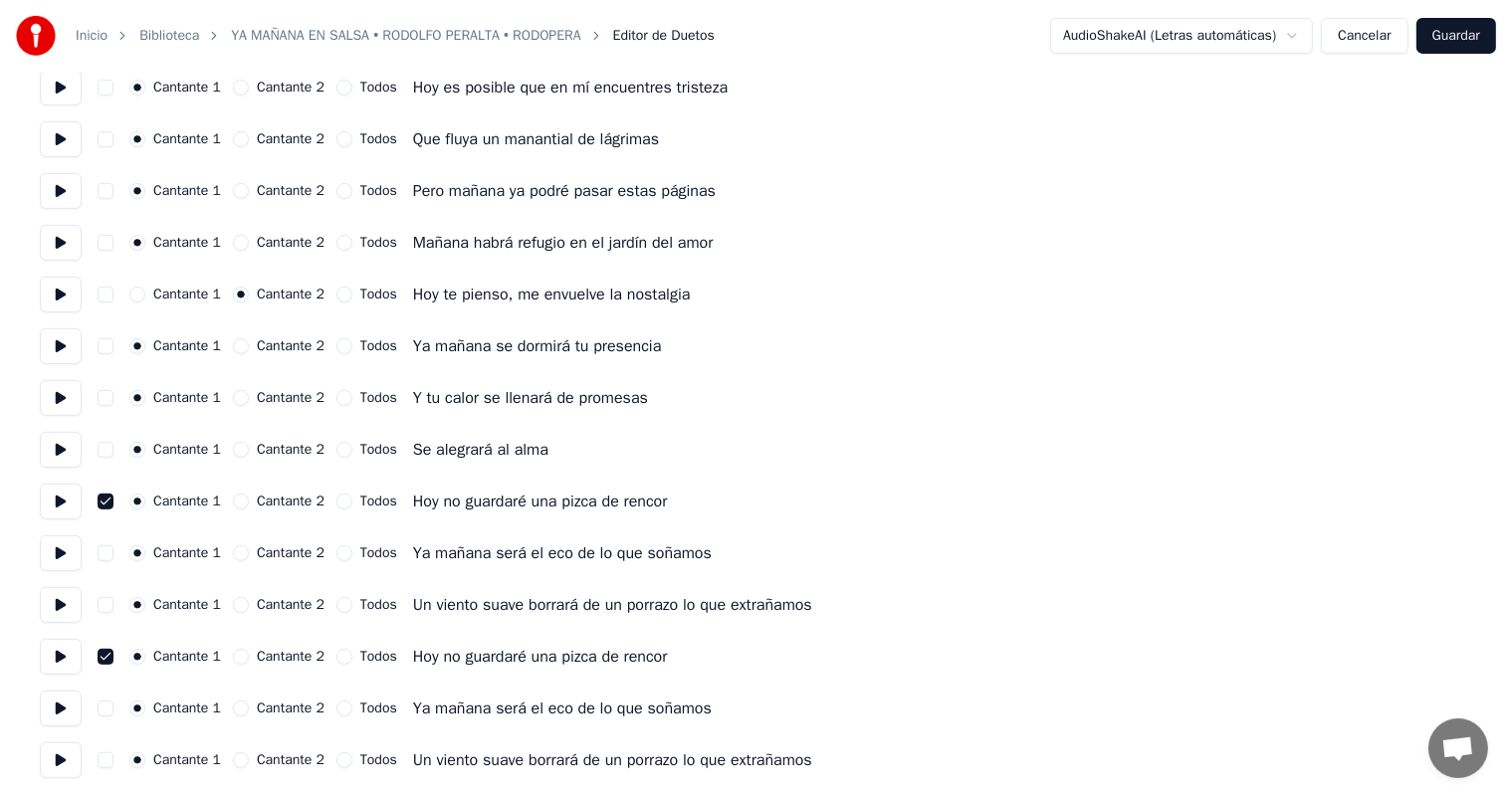 click on "Guardar" at bounding box center (1456, 36) 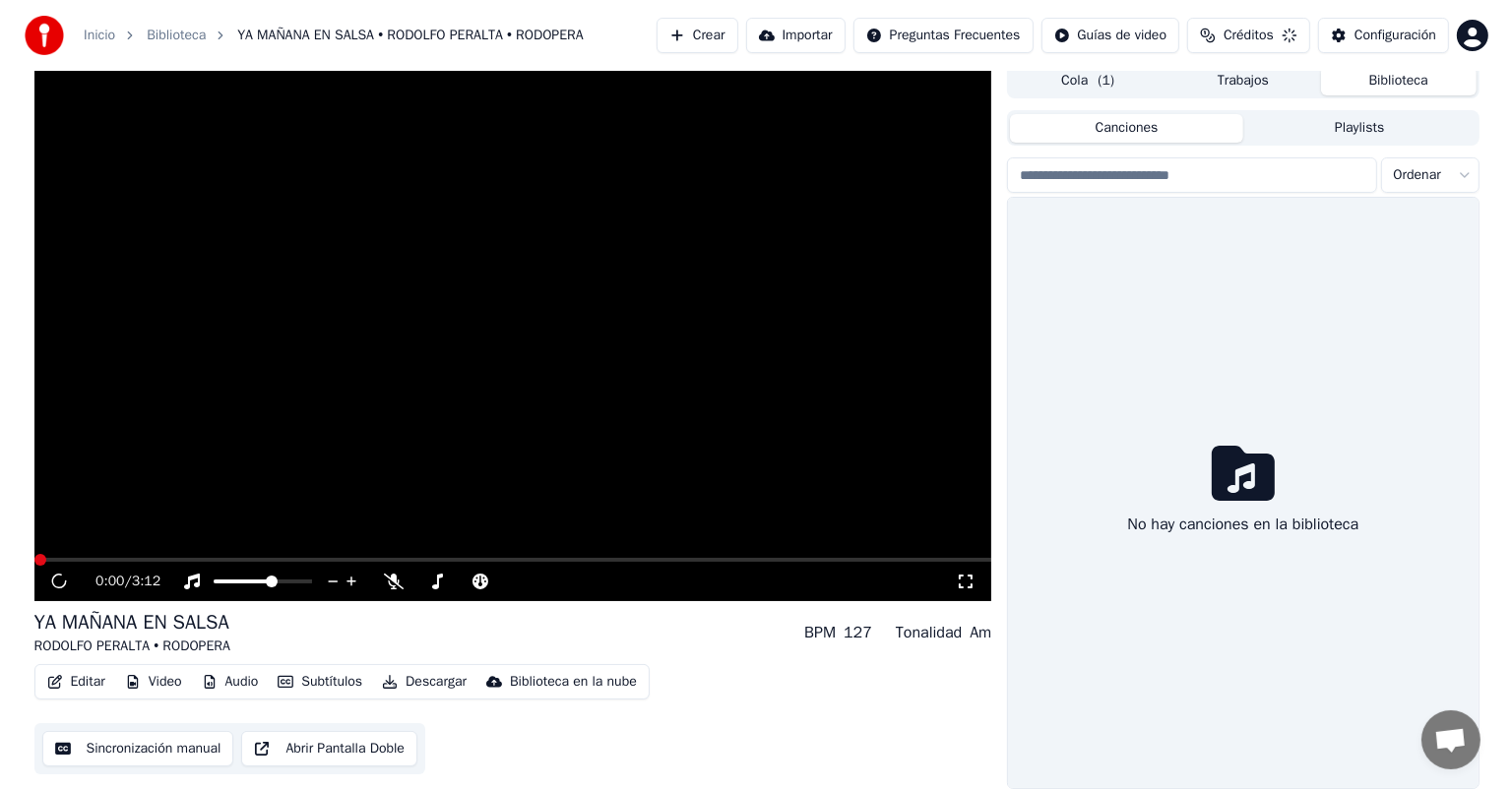 scroll, scrollTop: 8, scrollLeft: 0, axis: vertical 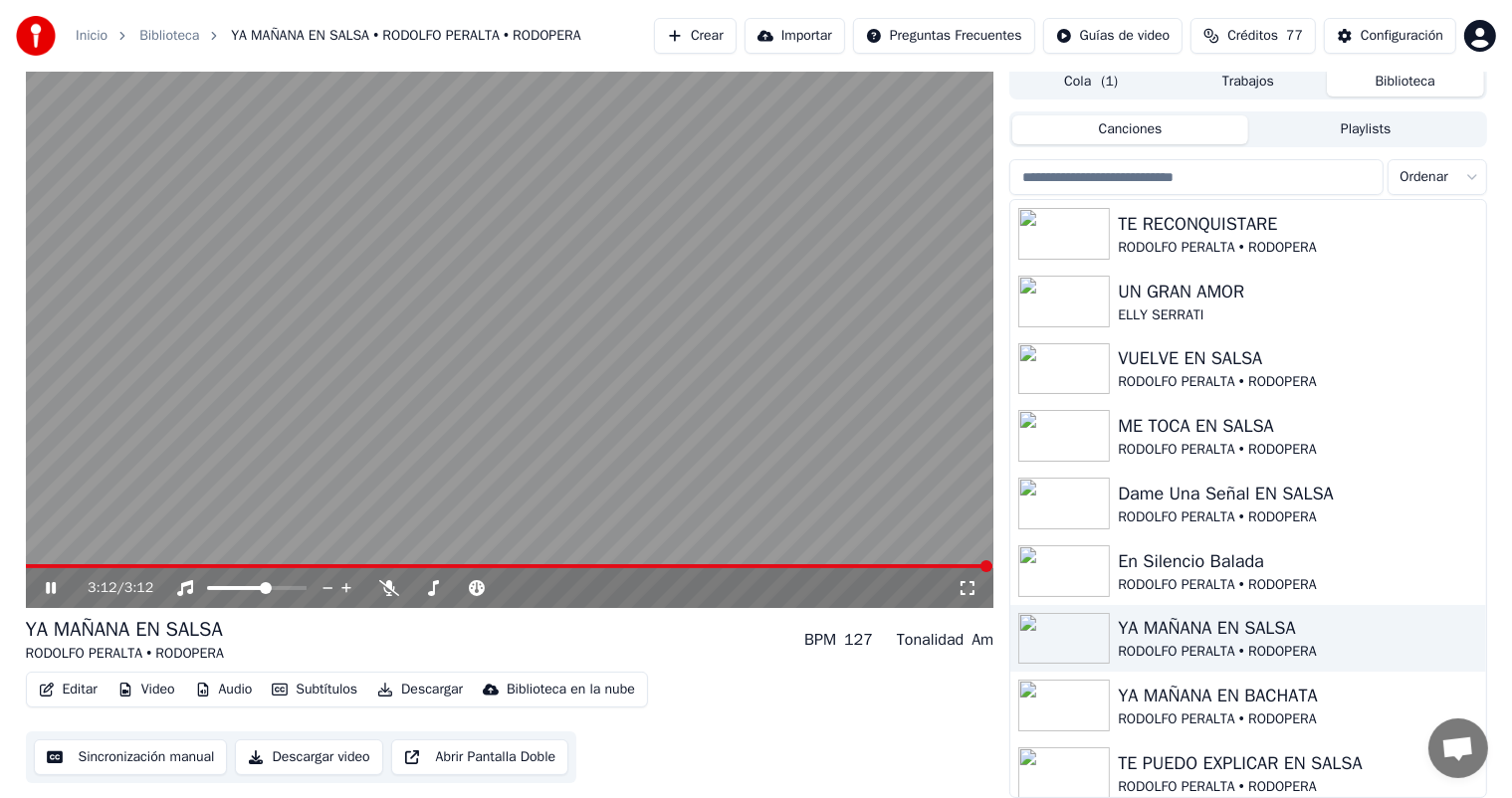 click 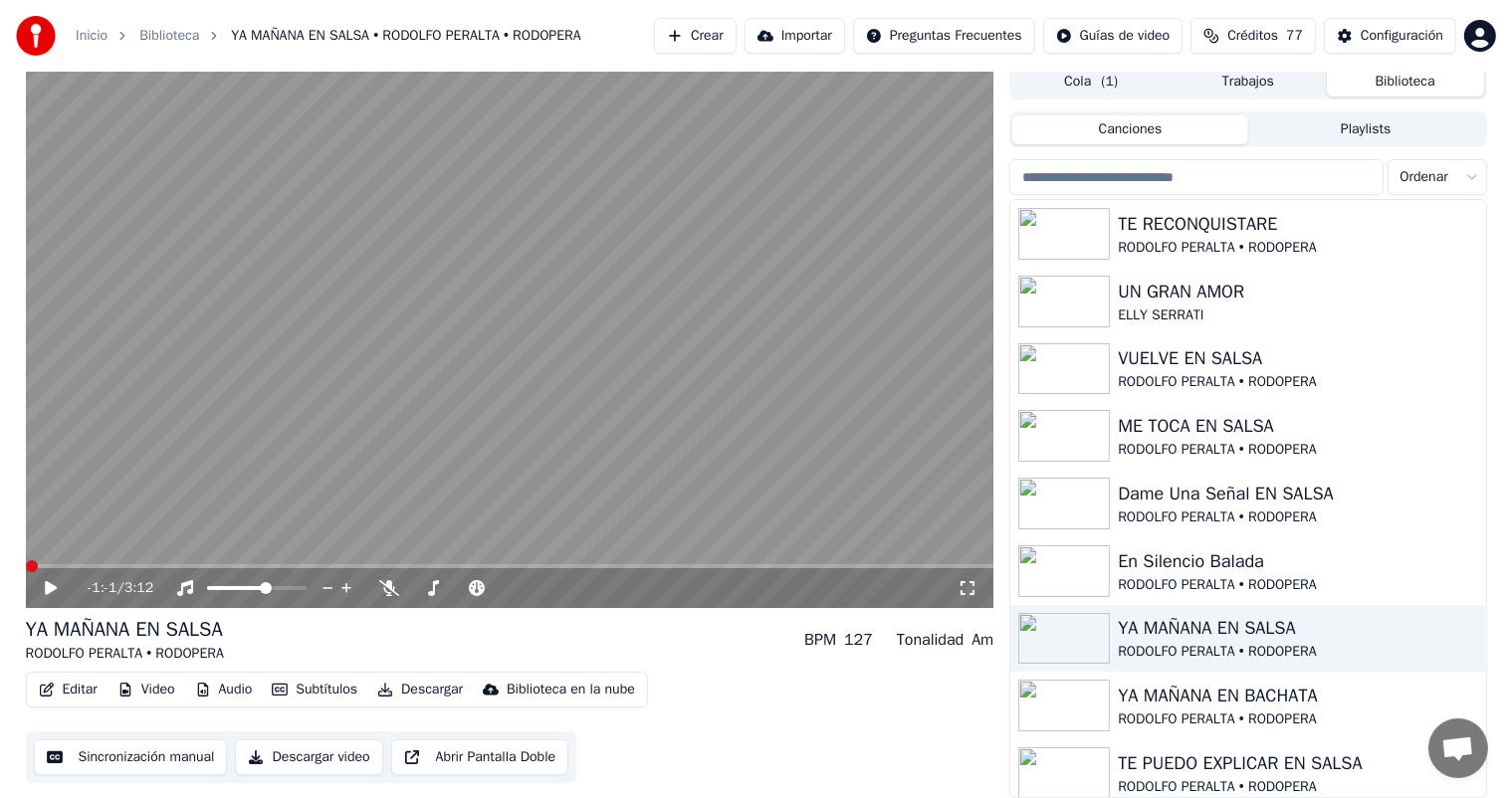 click on "Video" at bounding box center (146, 690) 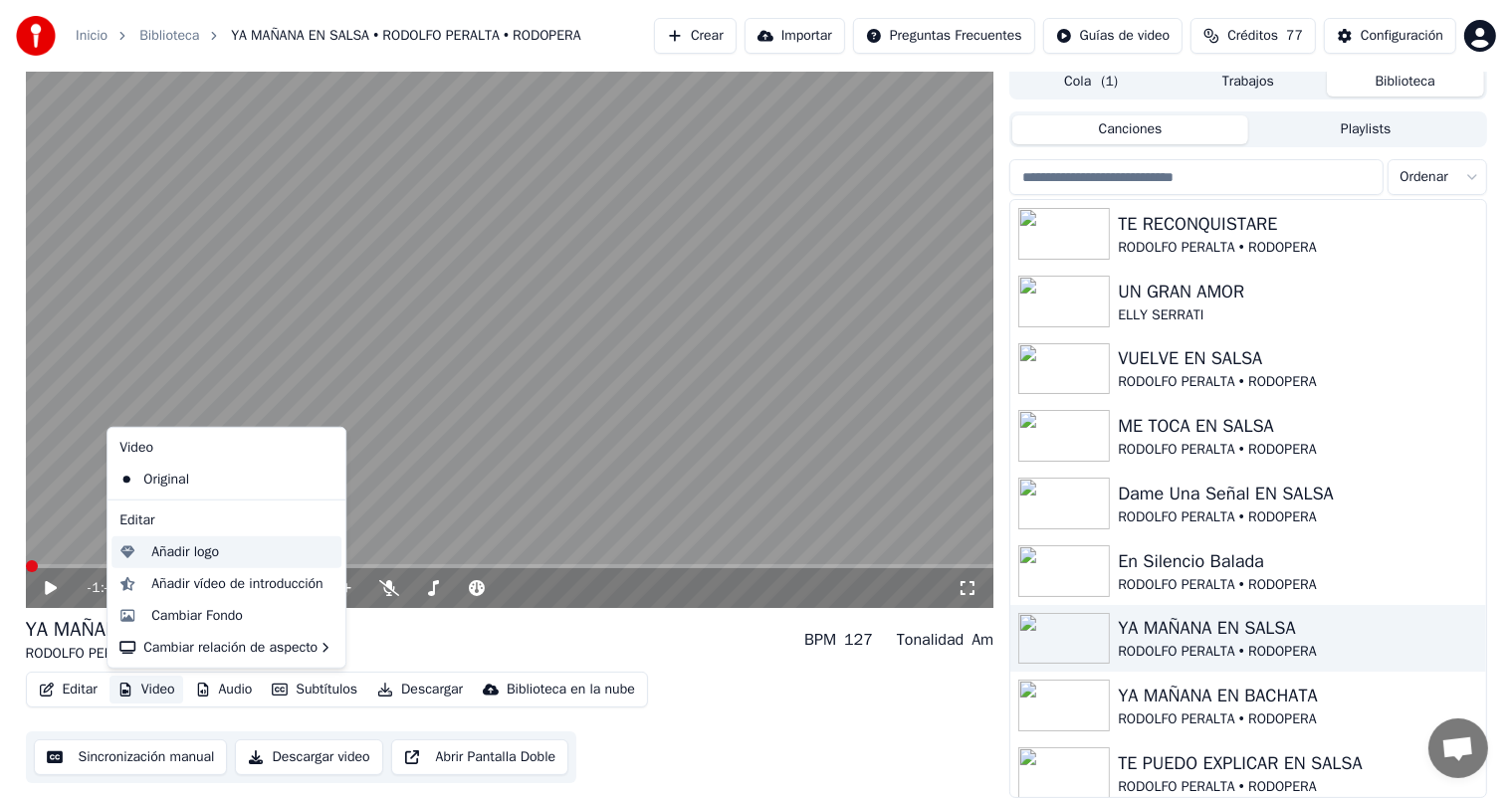 click on "Añadir logo" at bounding box center [185, 552] 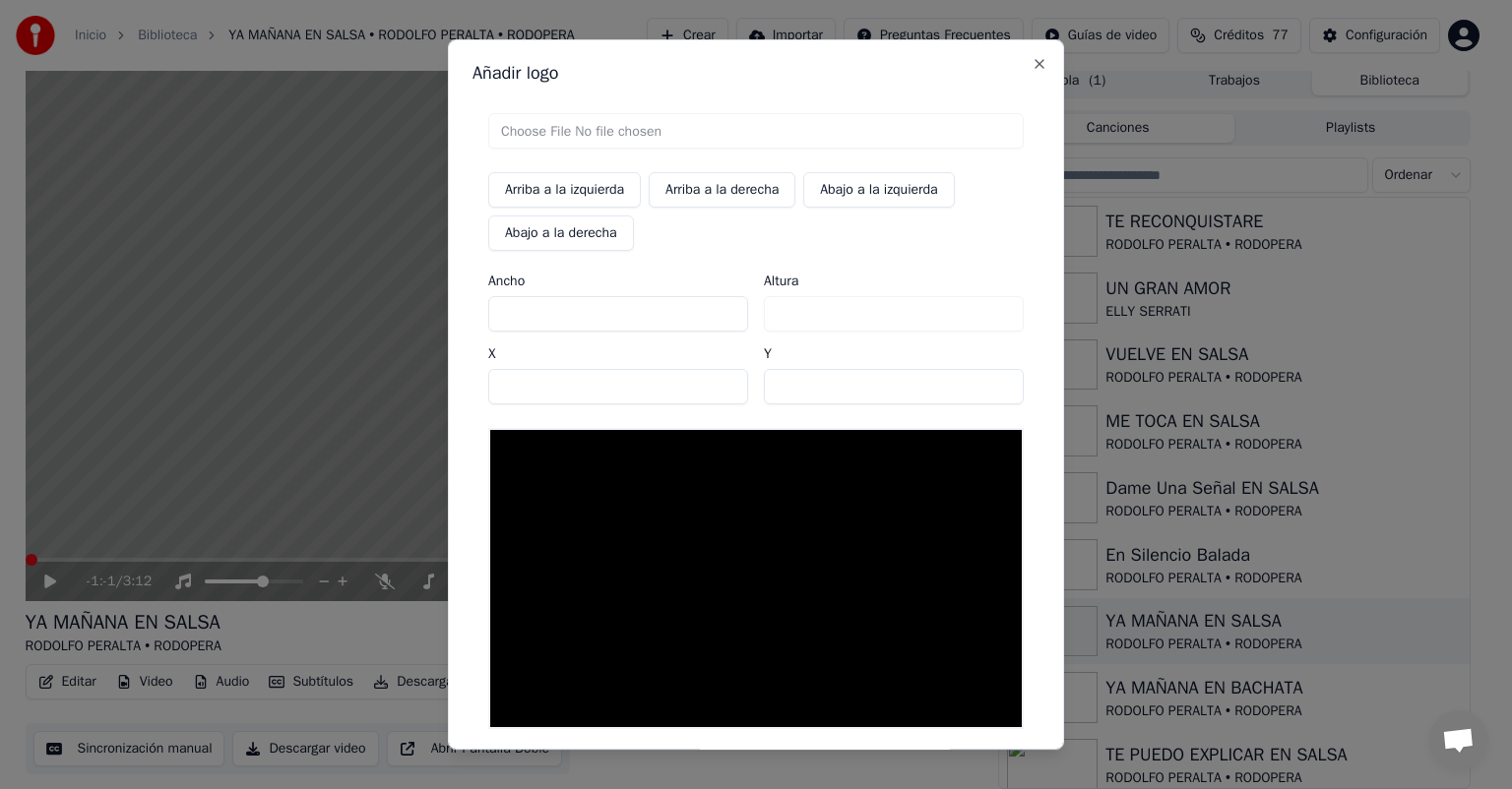 click at bounding box center [756, 131] 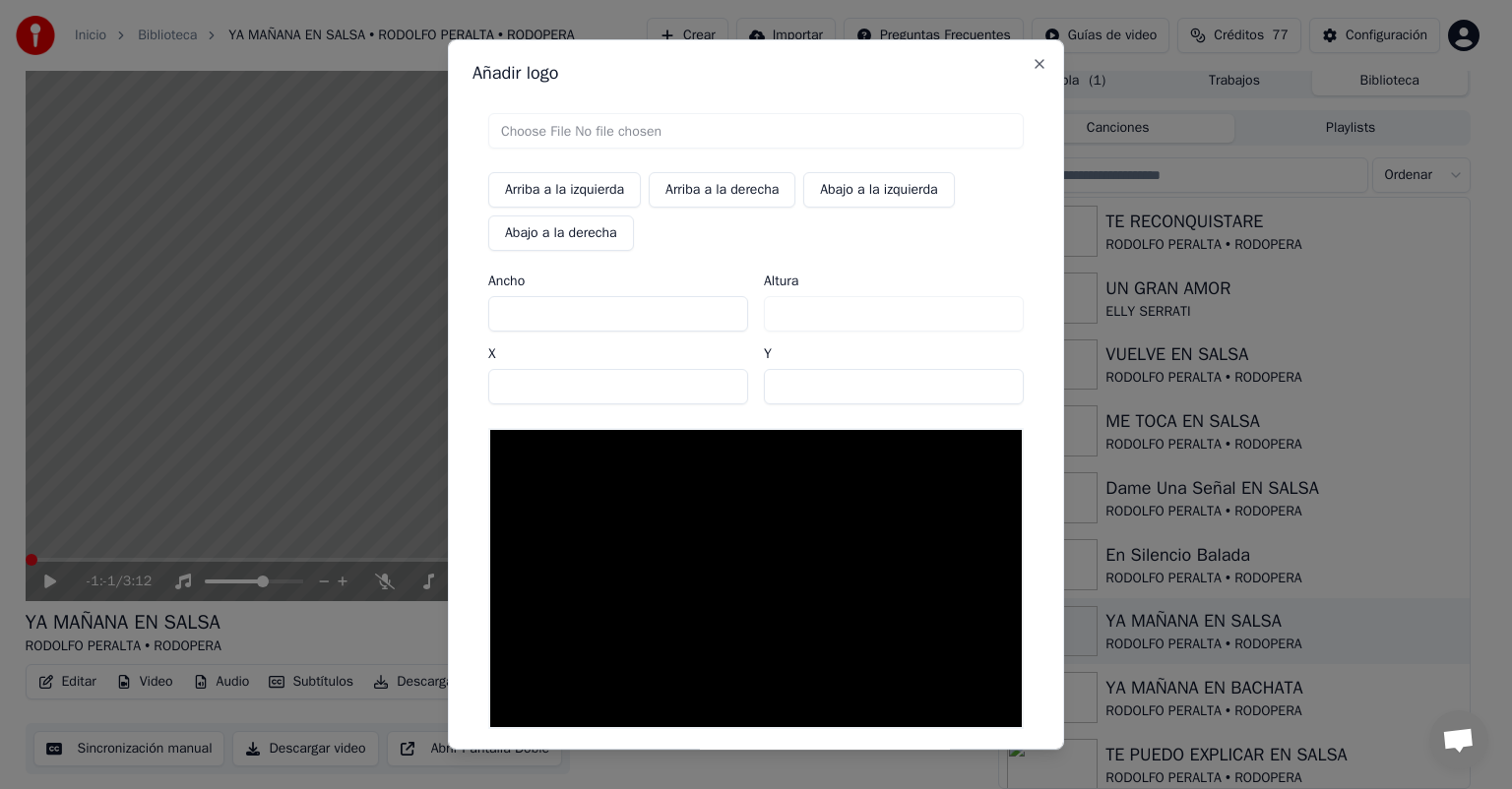 type on "**********" 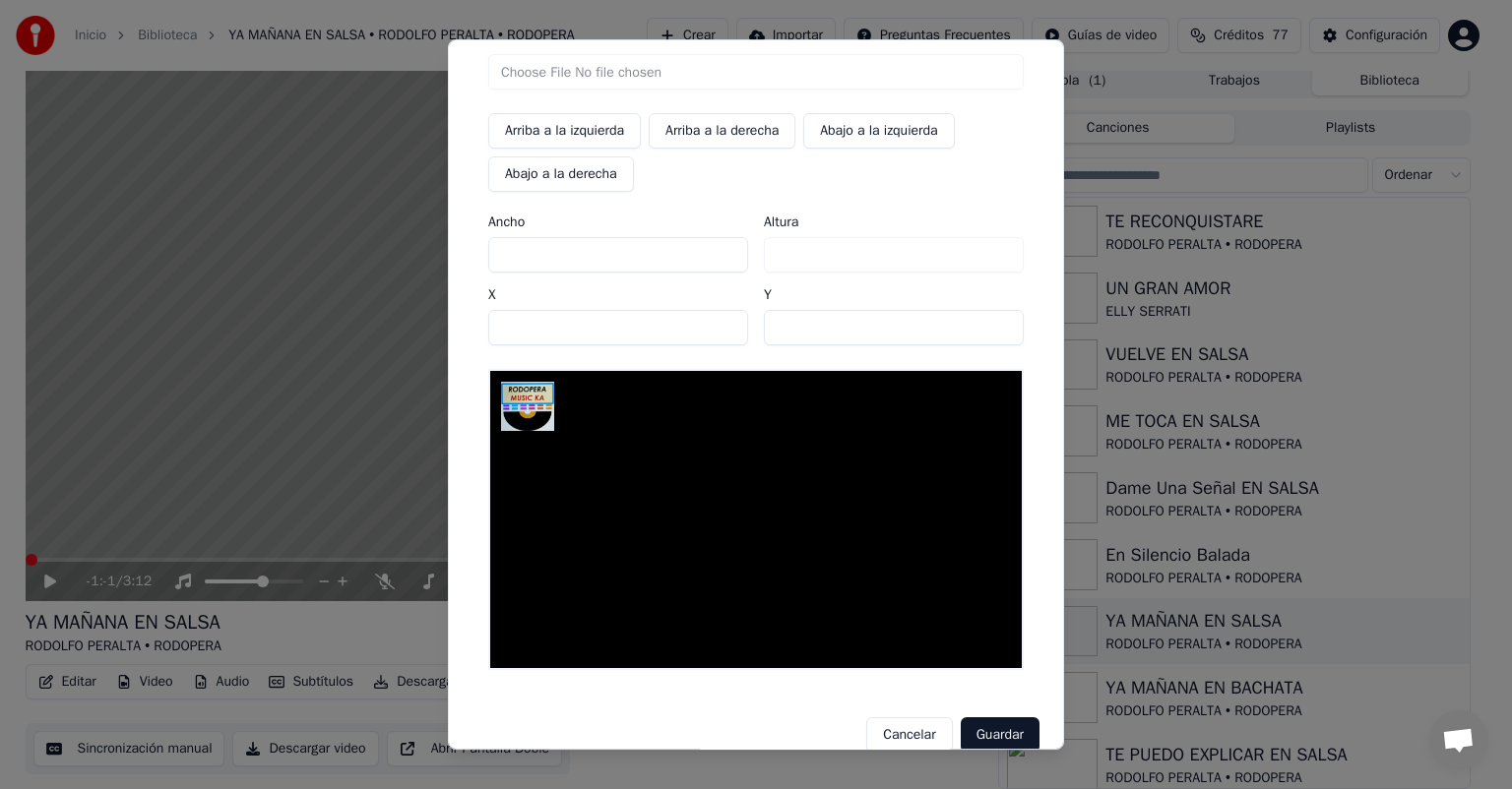 scroll, scrollTop: 87, scrollLeft: 0, axis: vertical 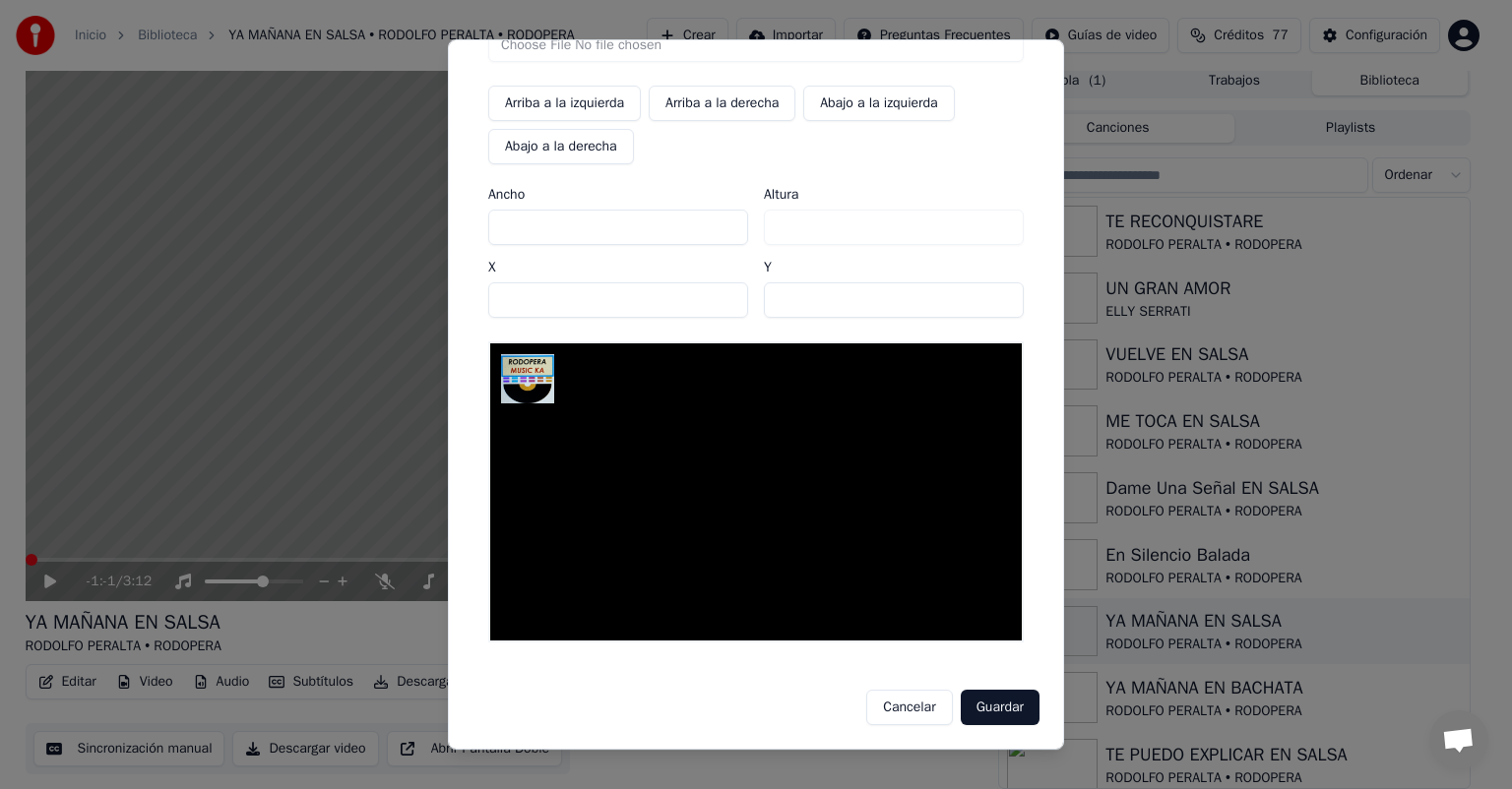 click on "Guardar" at bounding box center [1000, 707] 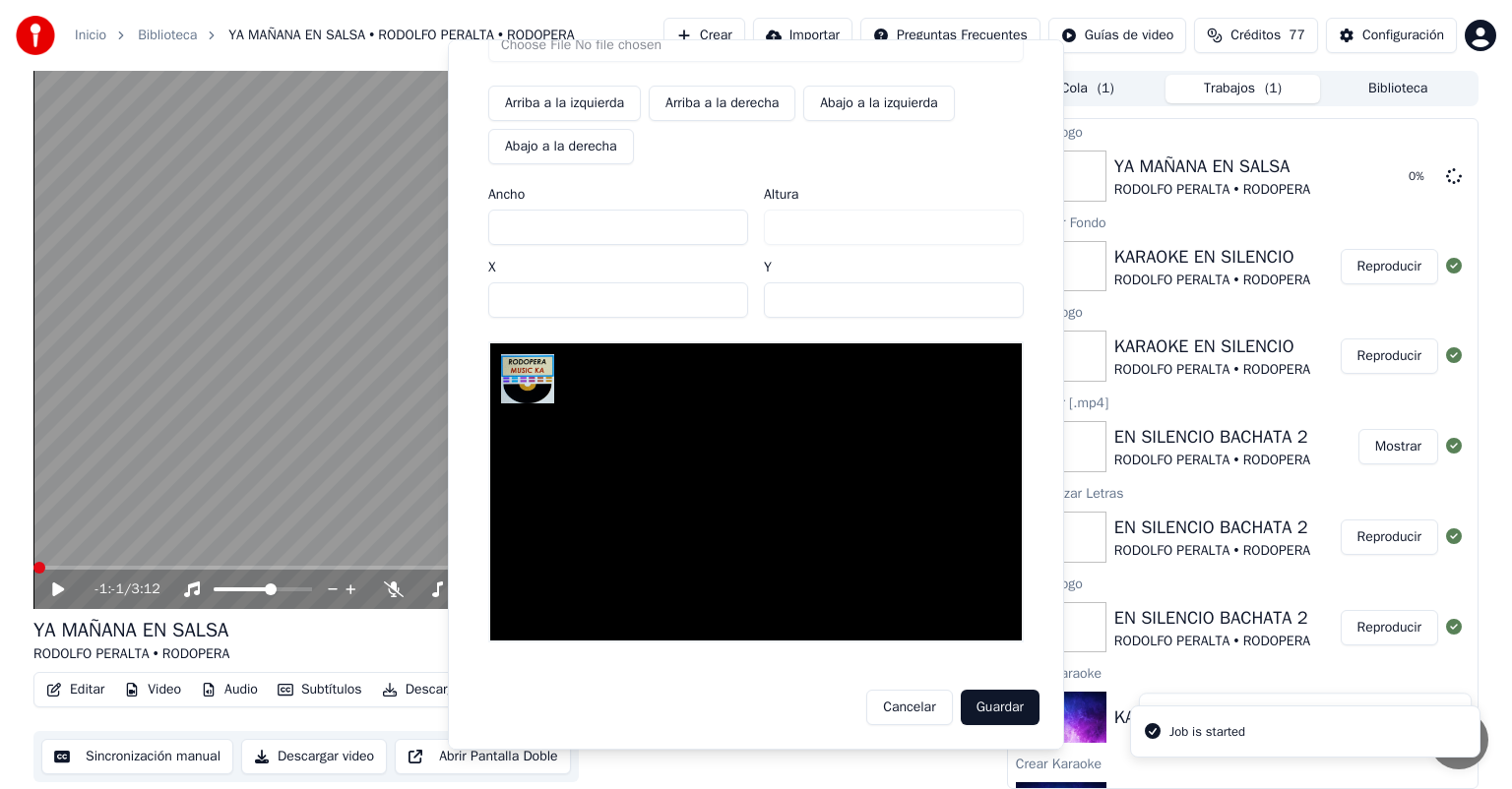scroll, scrollTop: 0, scrollLeft: 0, axis: both 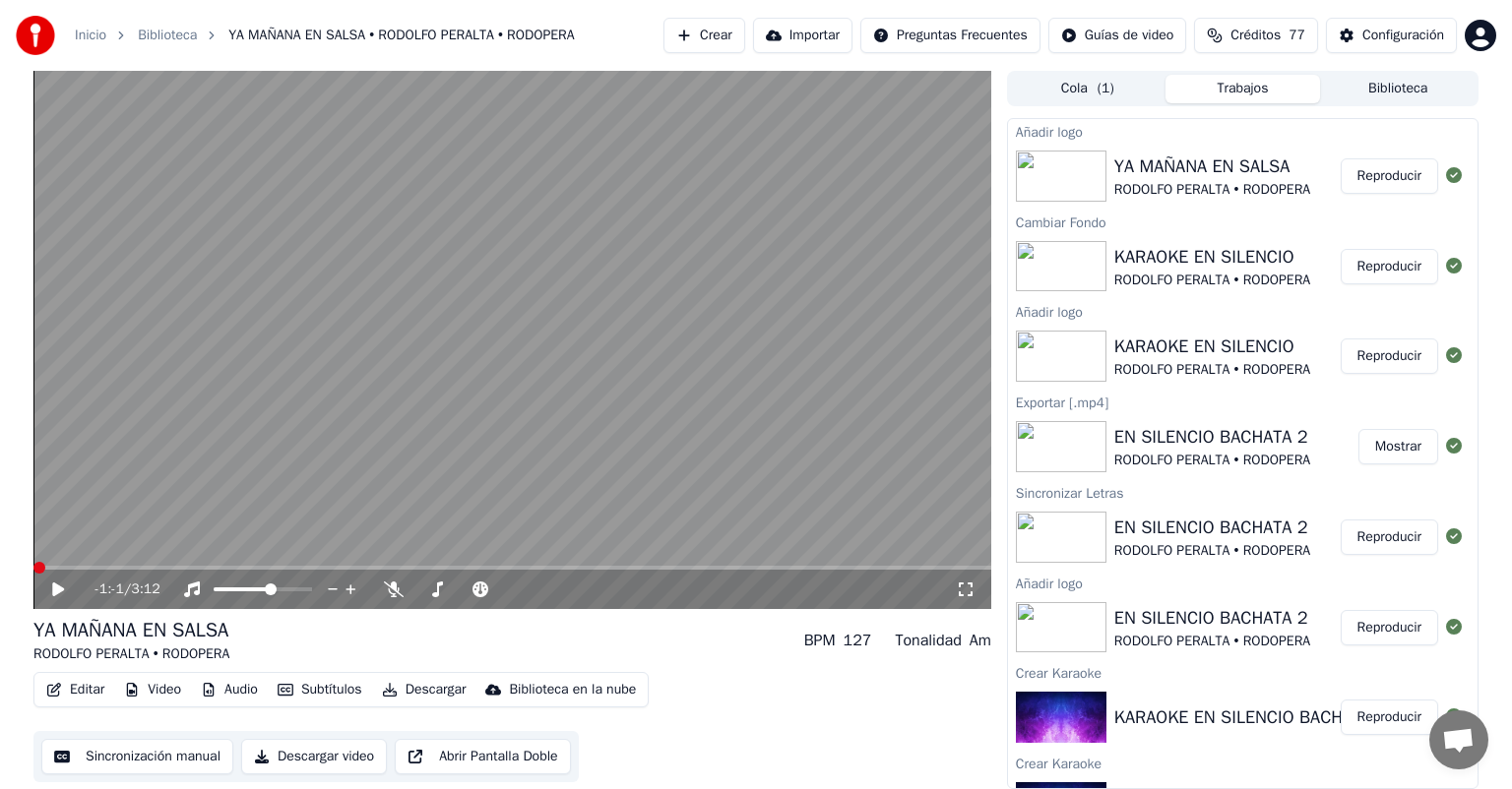 click on "Reproducir" at bounding box center (1389, 176) 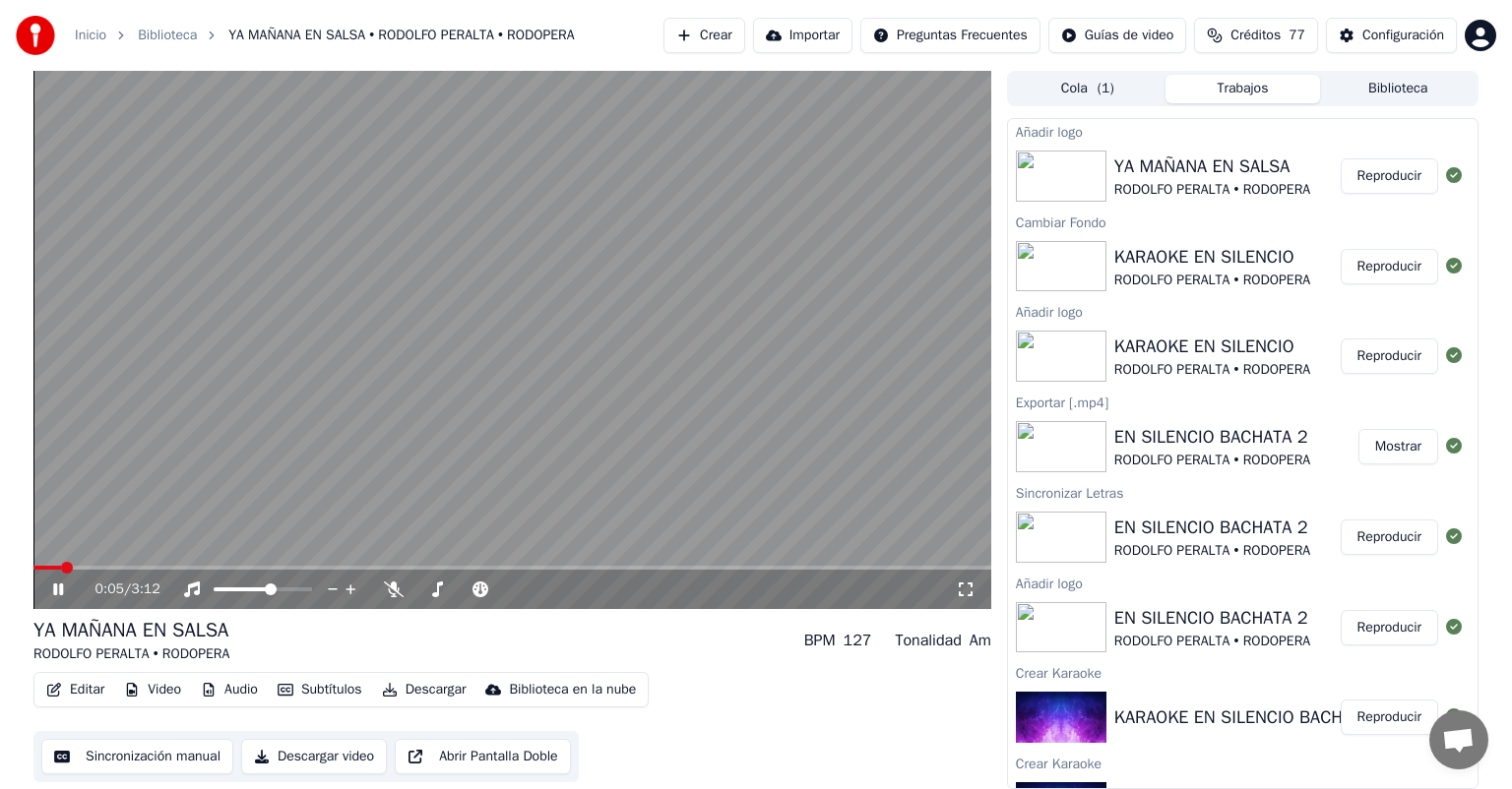 click on "Descargar video" at bounding box center (314, 757) 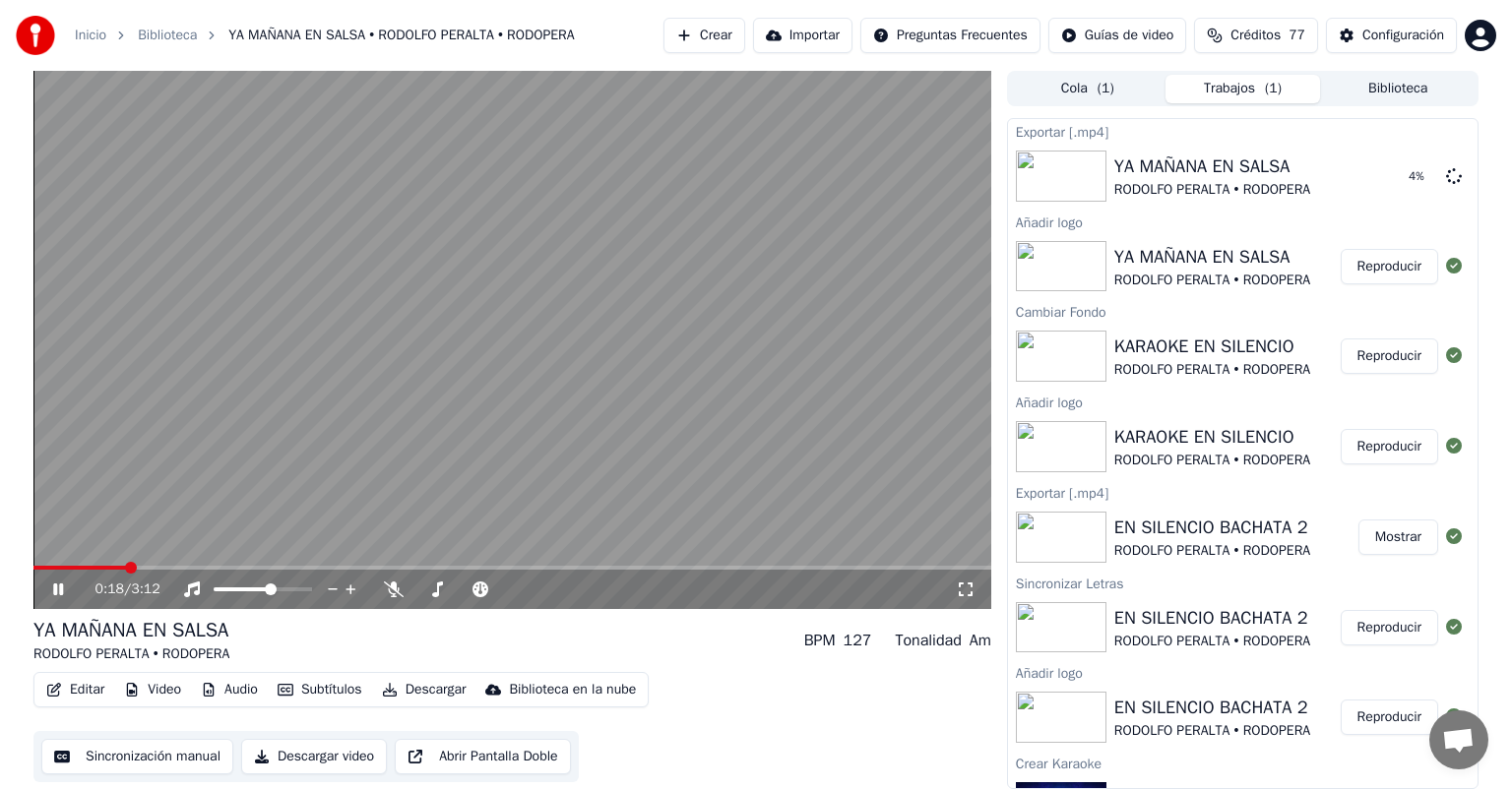 click 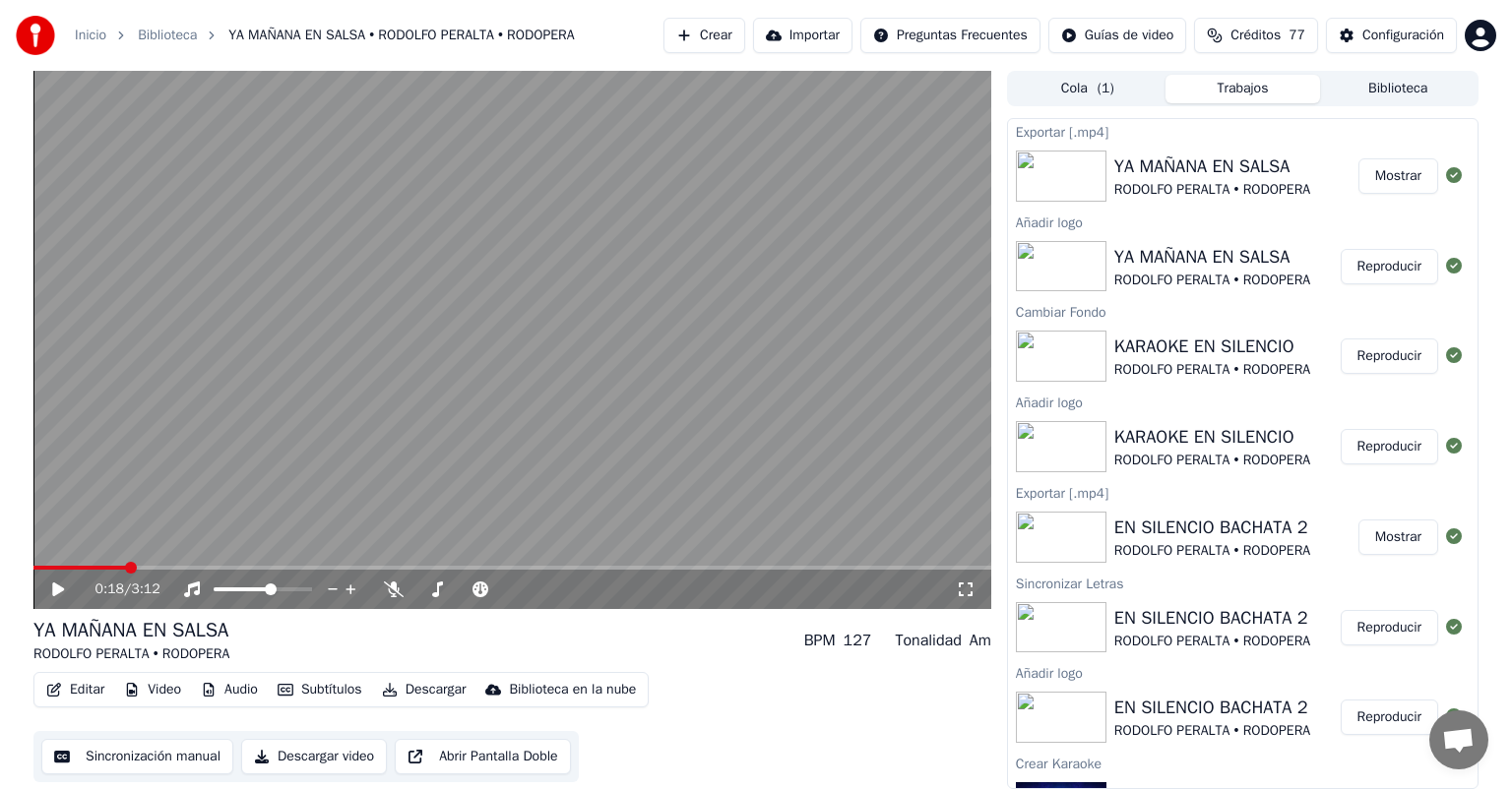 click on "Mostrar" at bounding box center [1398, 176] 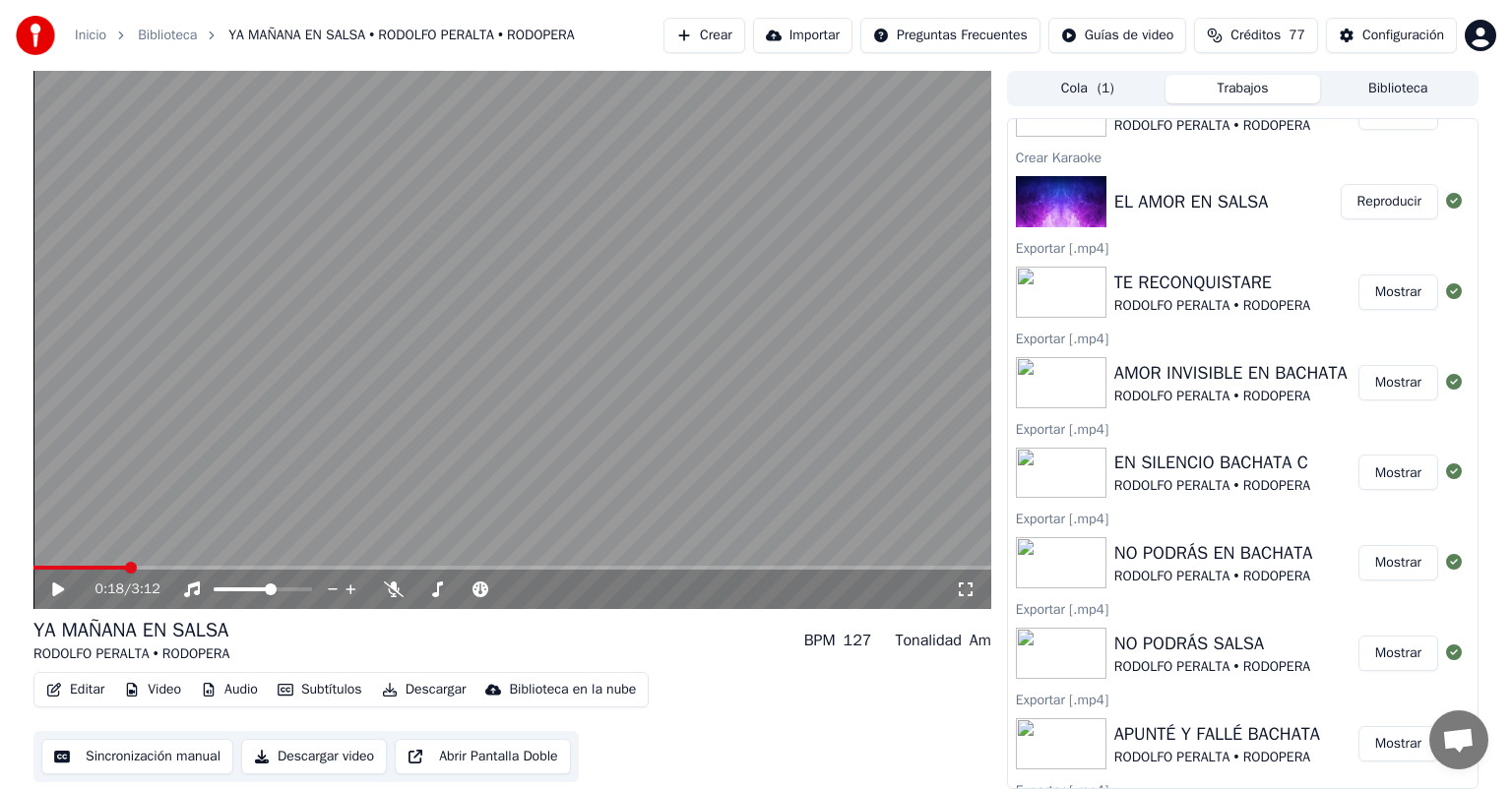 click on "NO PODRÁS SALSA" at bounding box center (1212, 643) 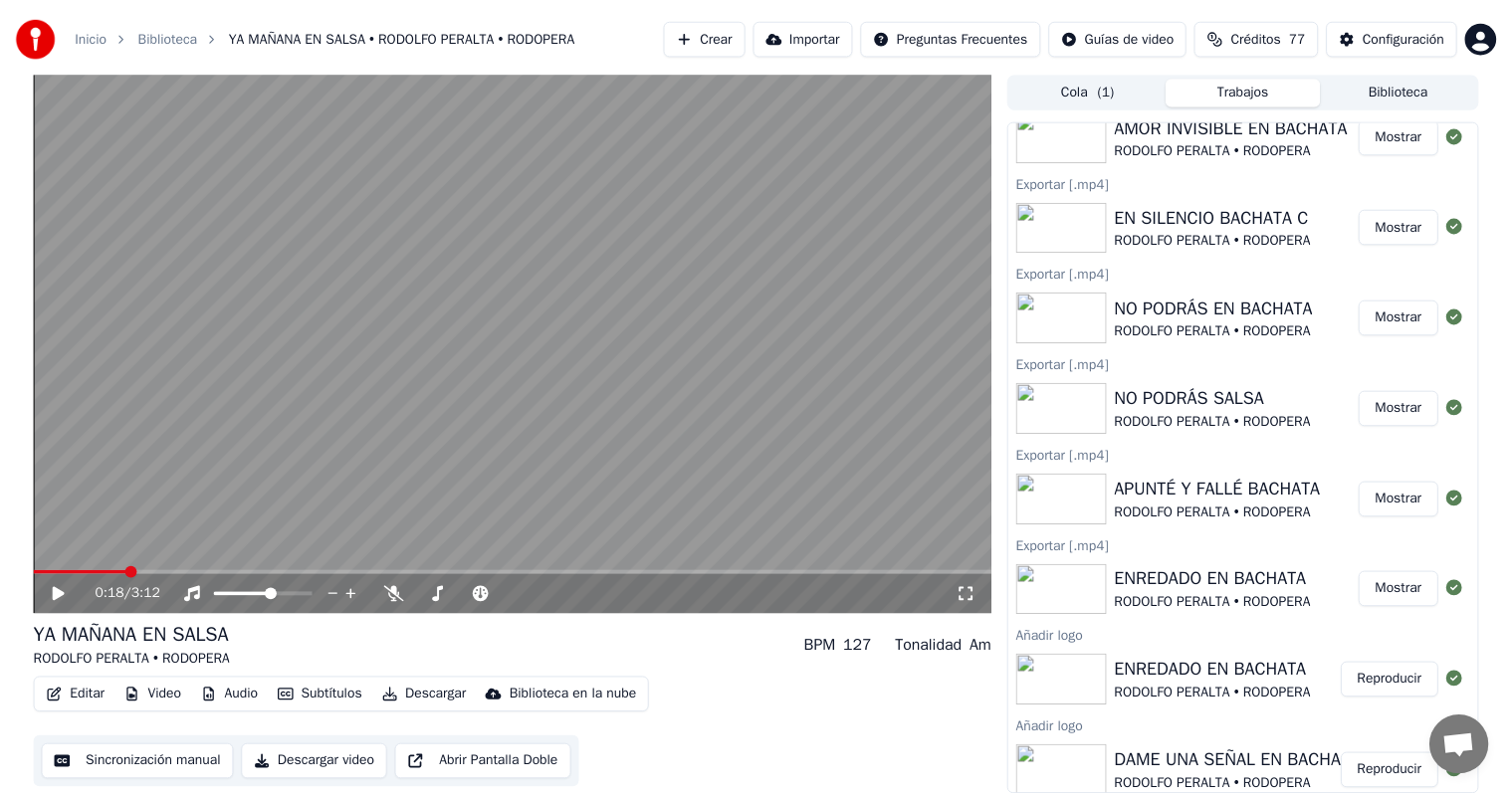 scroll, scrollTop: 2021, scrollLeft: 0, axis: vertical 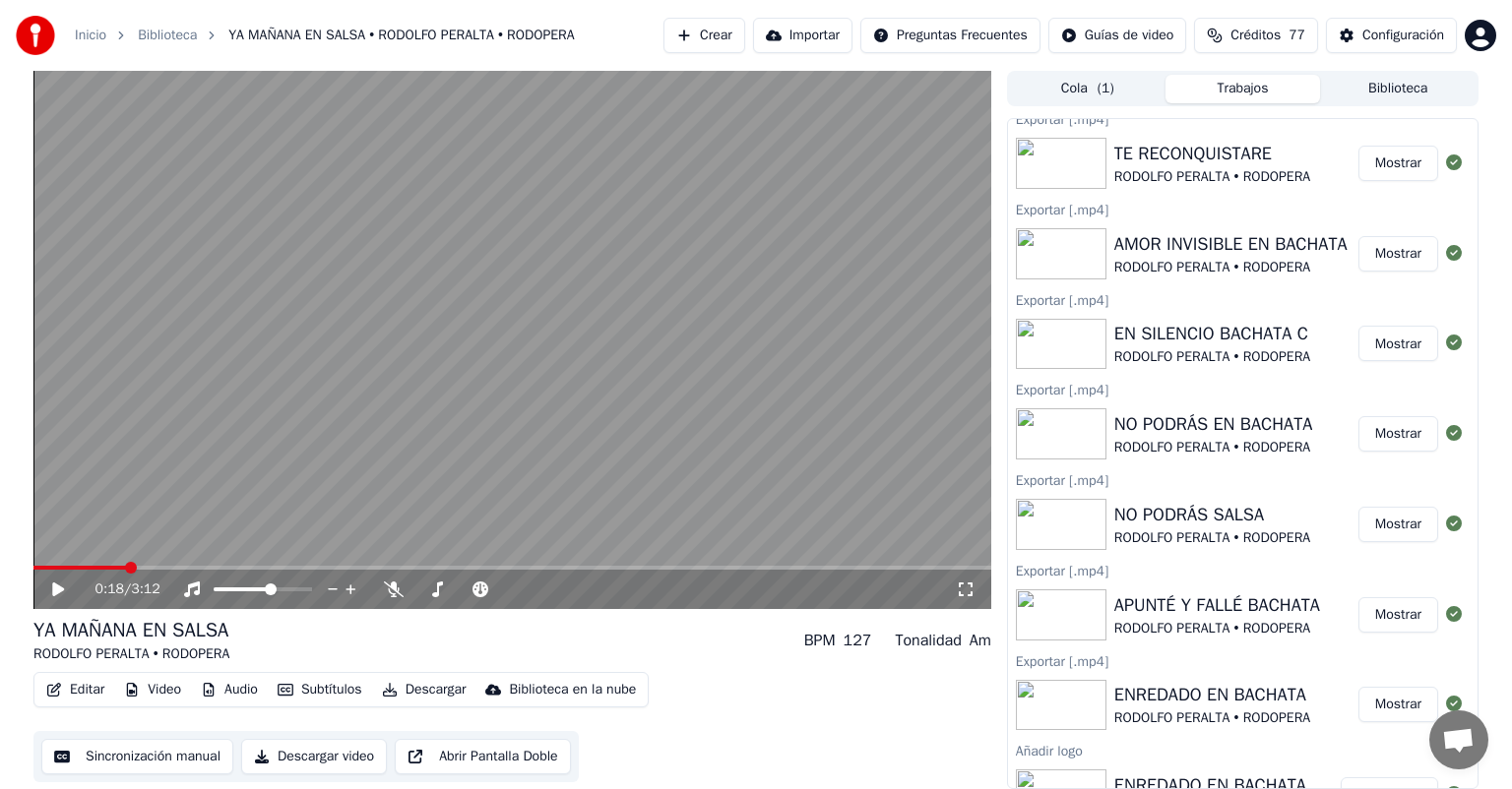 click on "RODOLFO PERALTA • RODOPERA" at bounding box center (1212, 538) 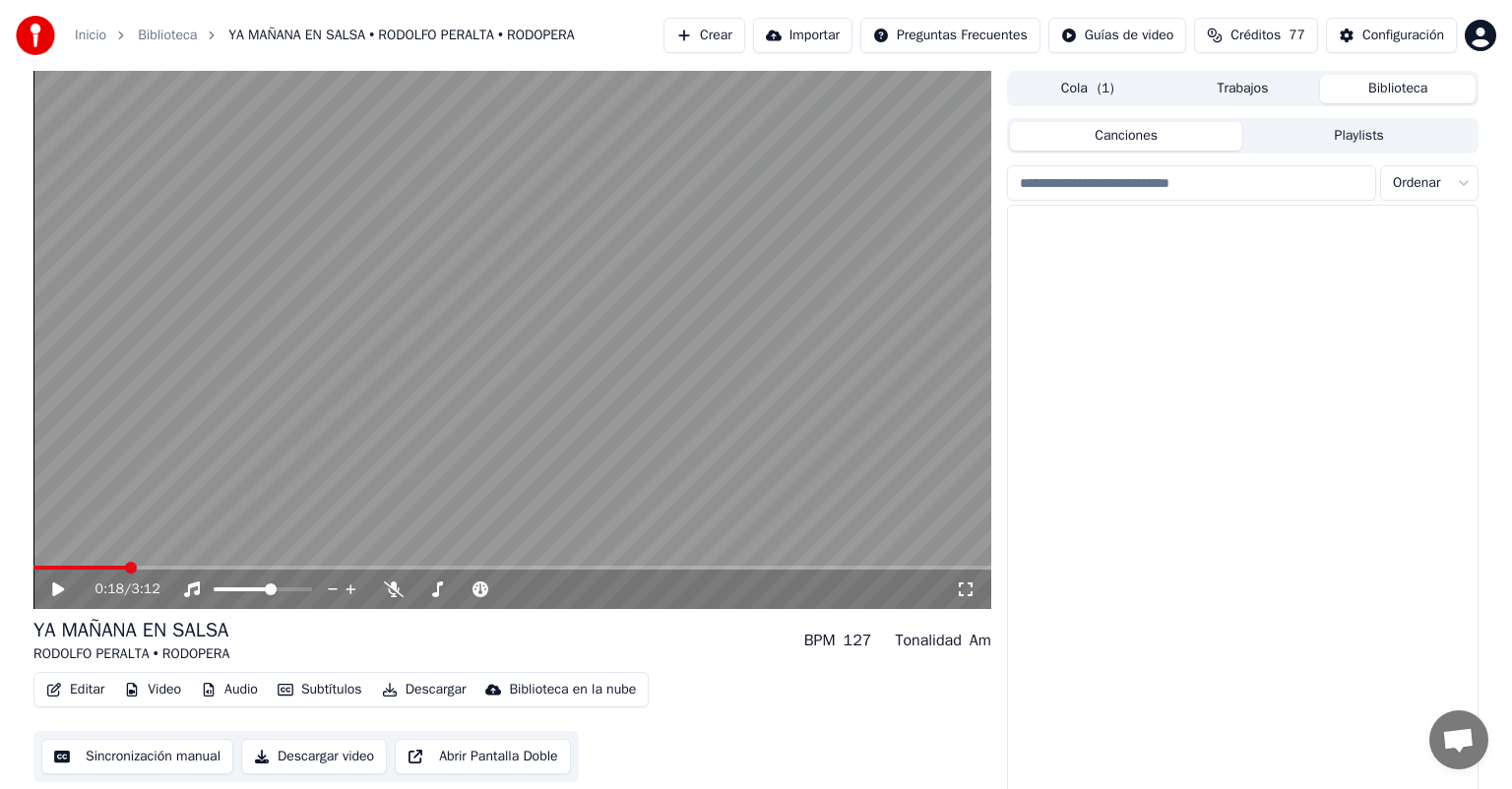click on "Biblioteca" at bounding box center [1398, 89] 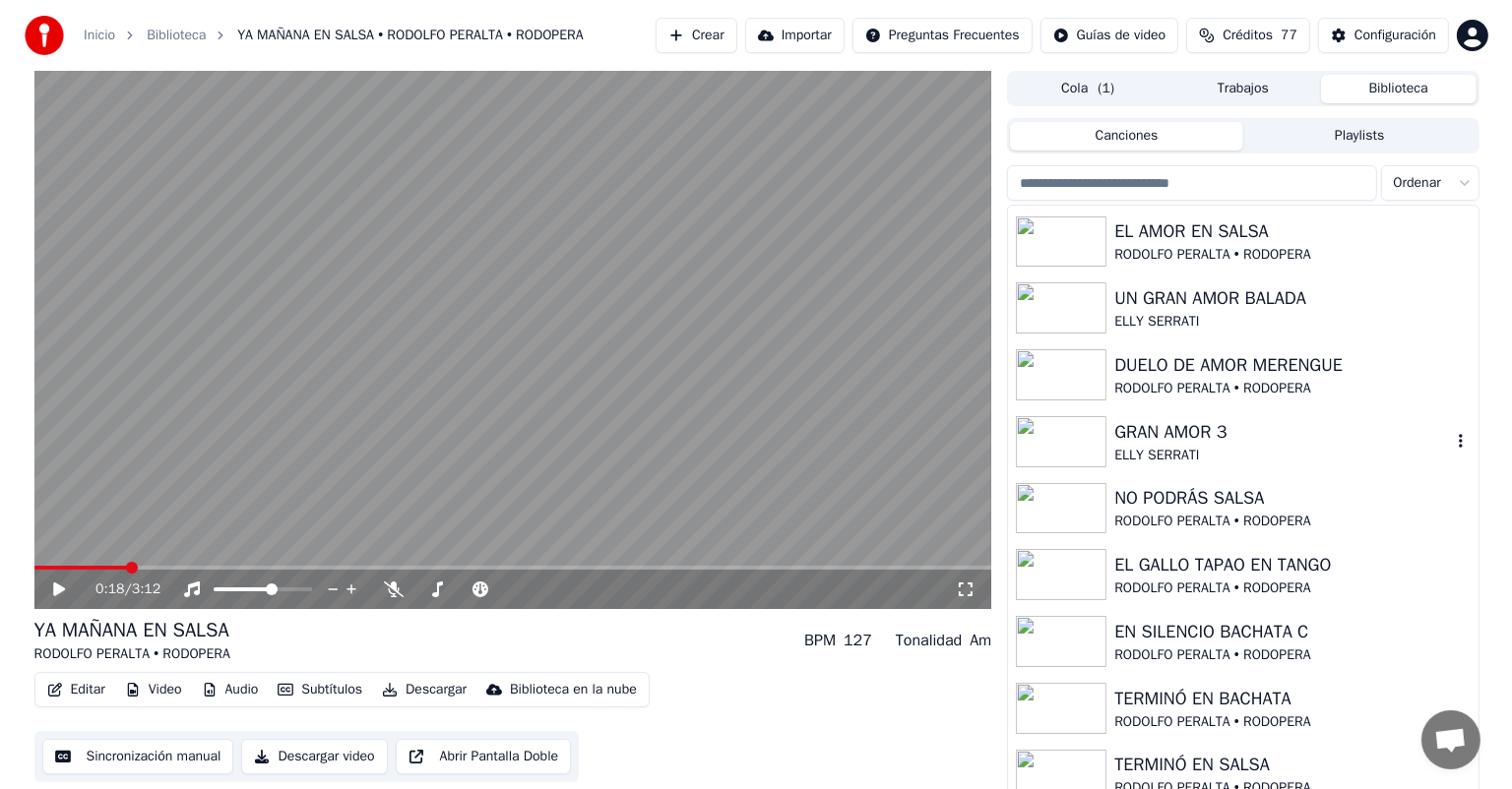 scroll, scrollTop: 885, scrollLeft: 0, axis: vertical 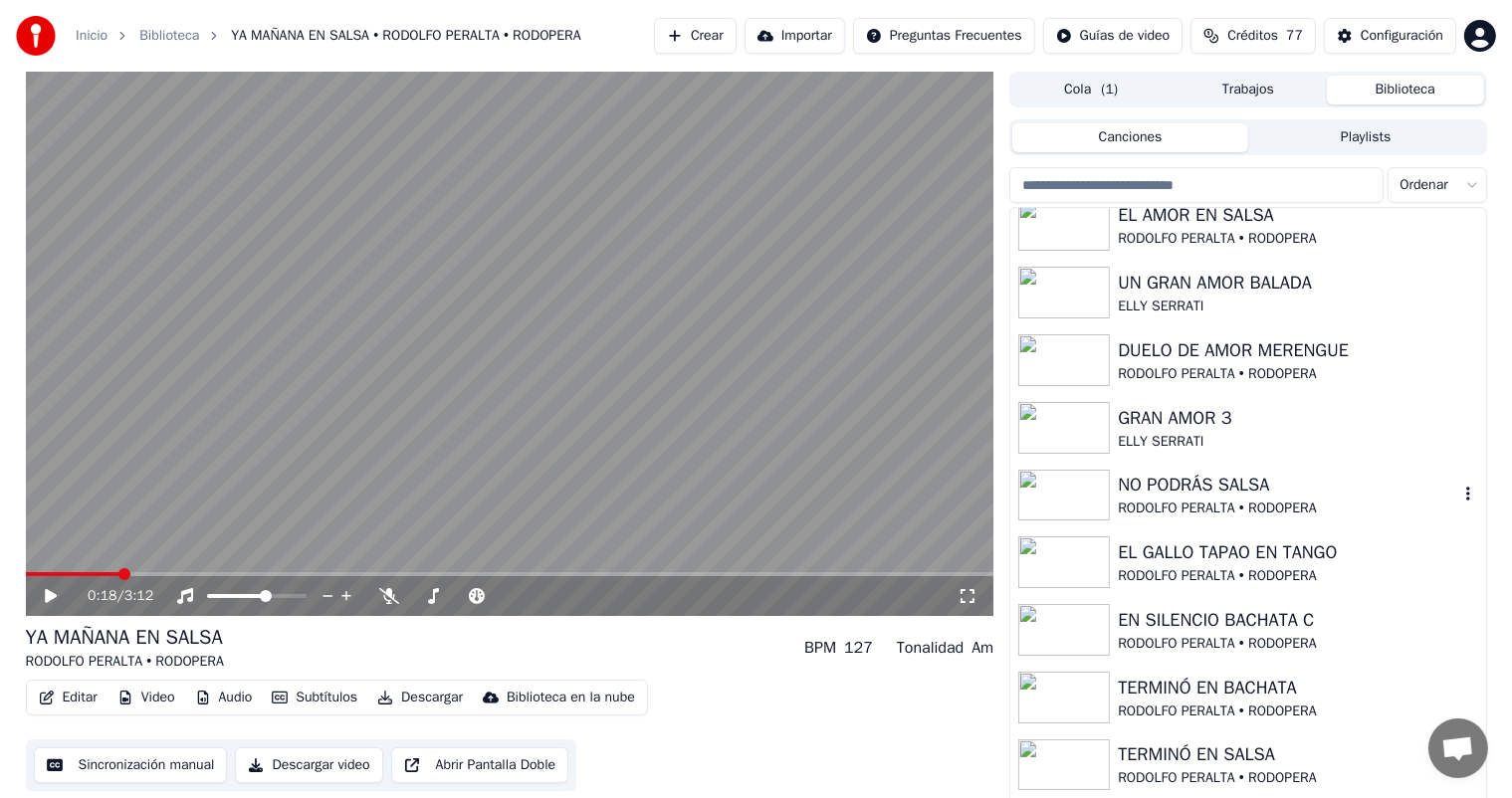 click on "NO PODRÁS SALSA" at bounding box center [1287, 485] 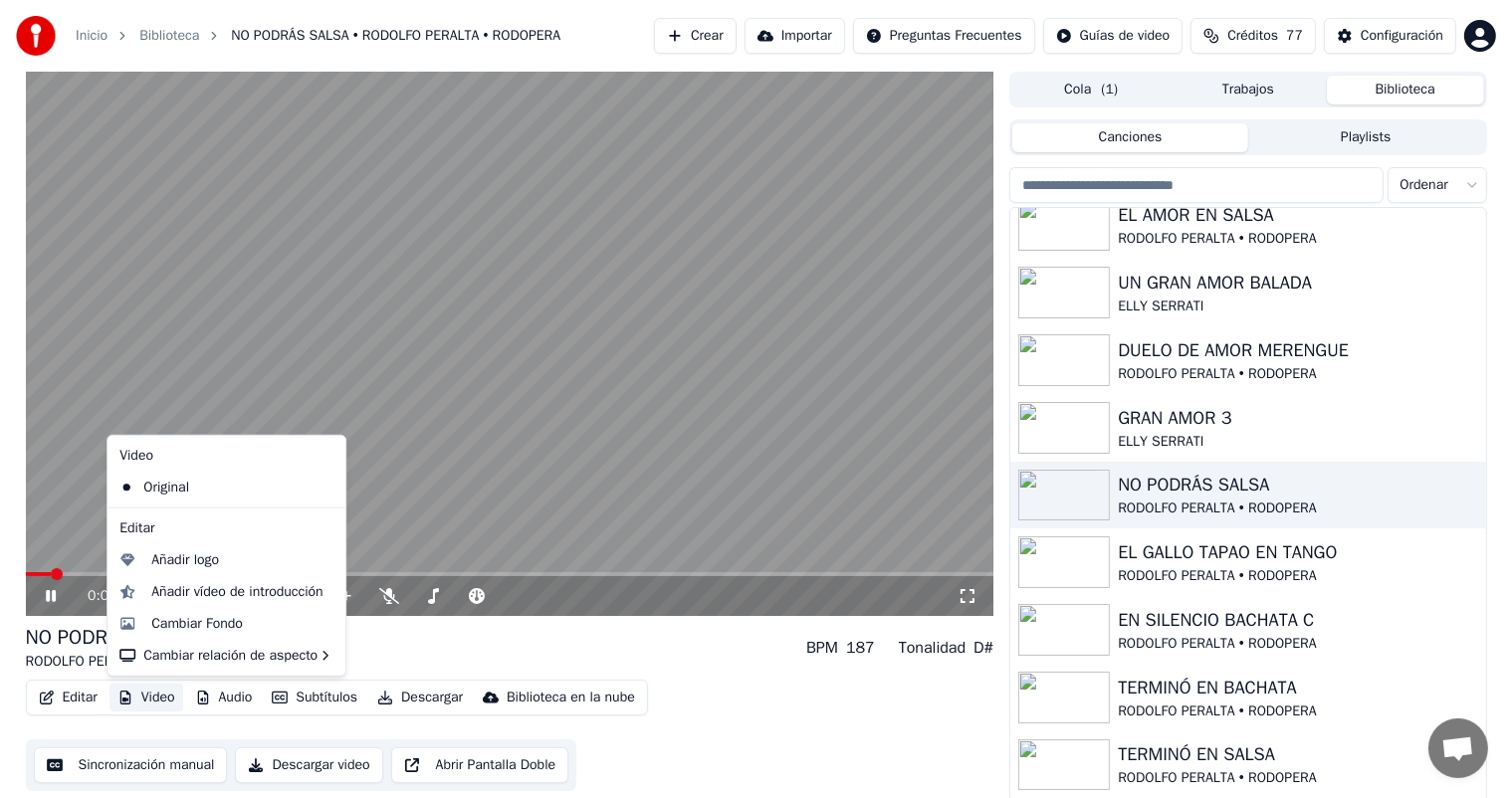 click on "Video" at bounding box center [146, 698] 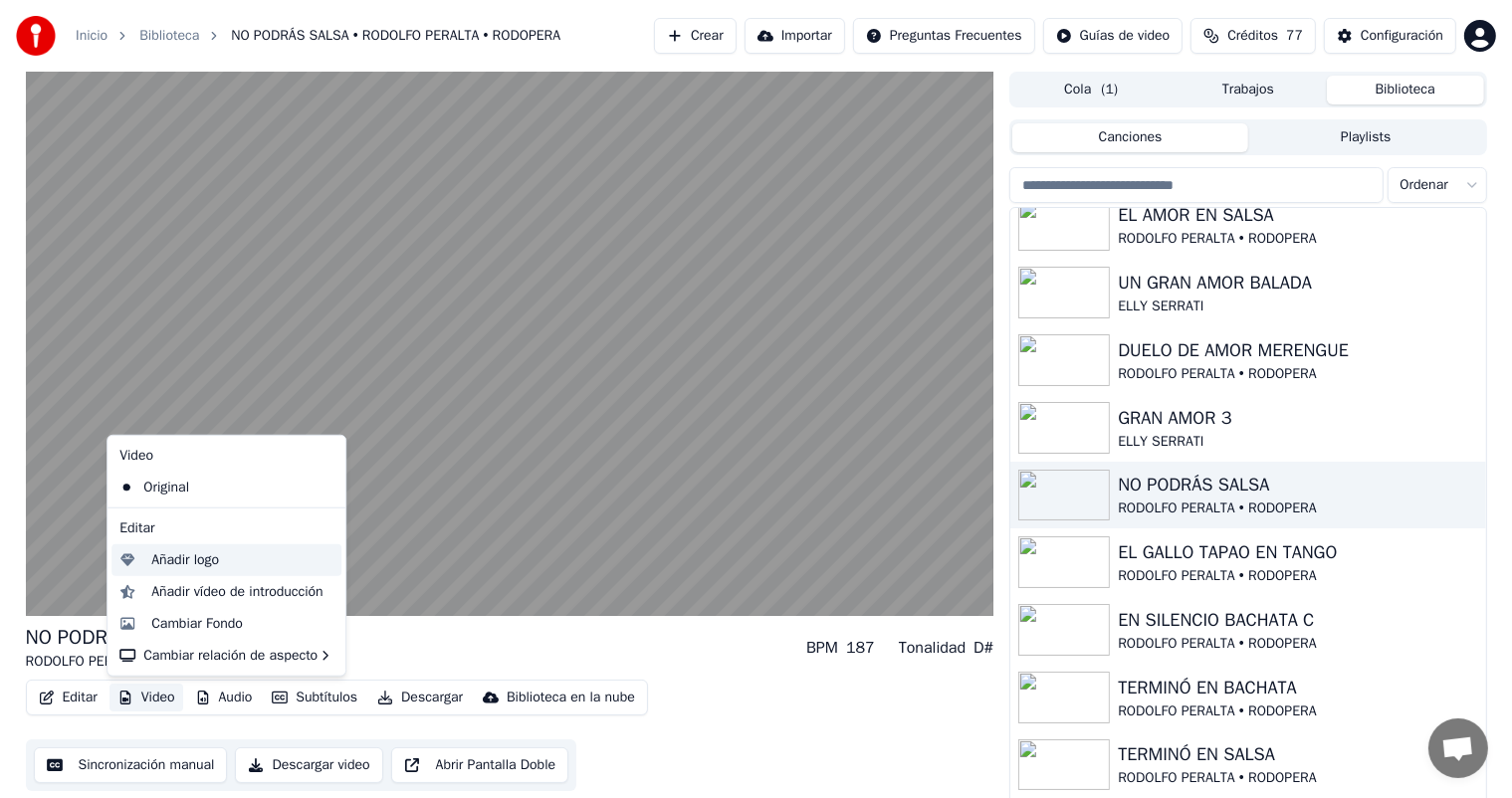 click on "Añadir logo" at bounding box center (185, 560) 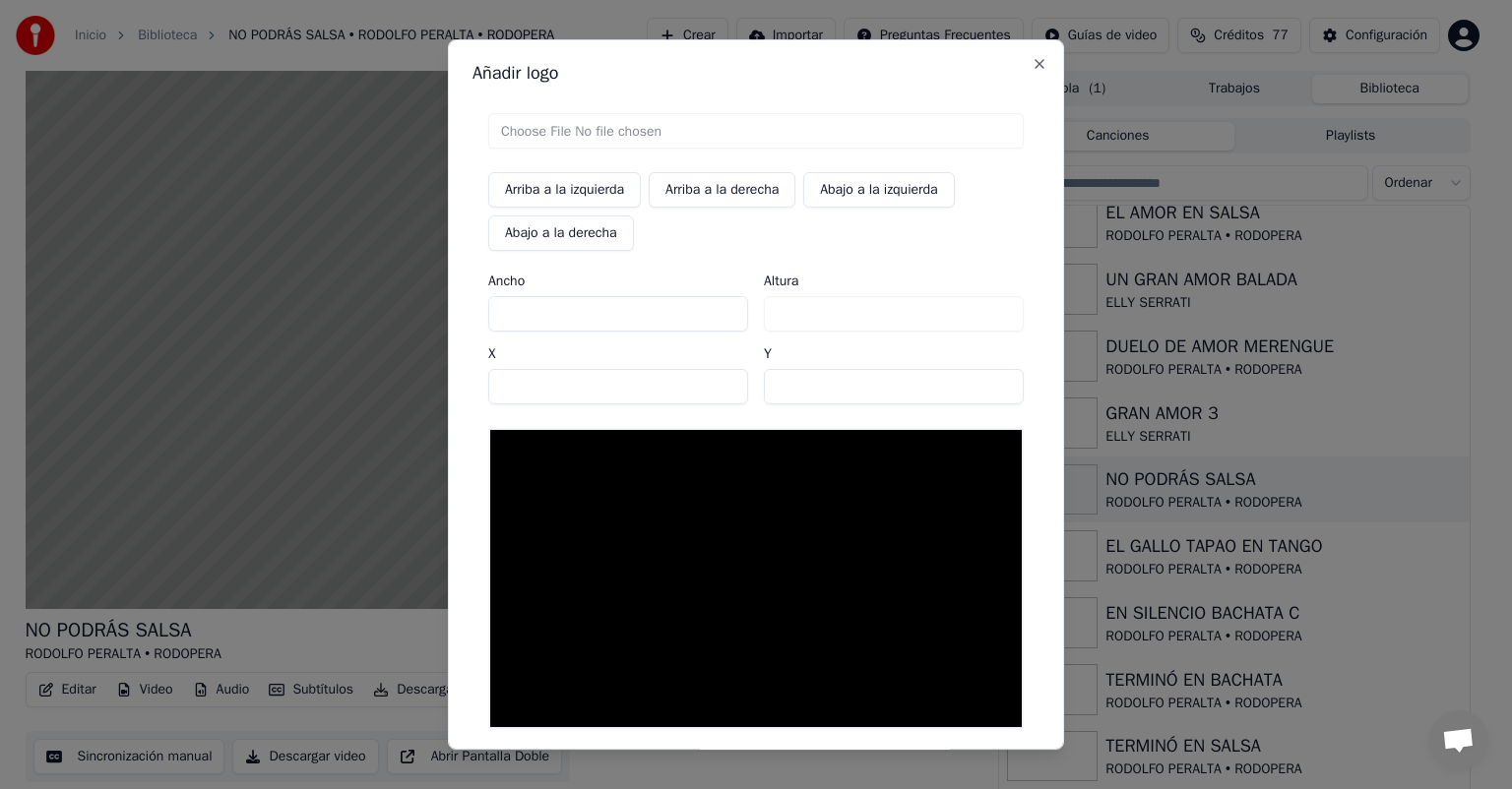 click at bounding box center [756, 131] 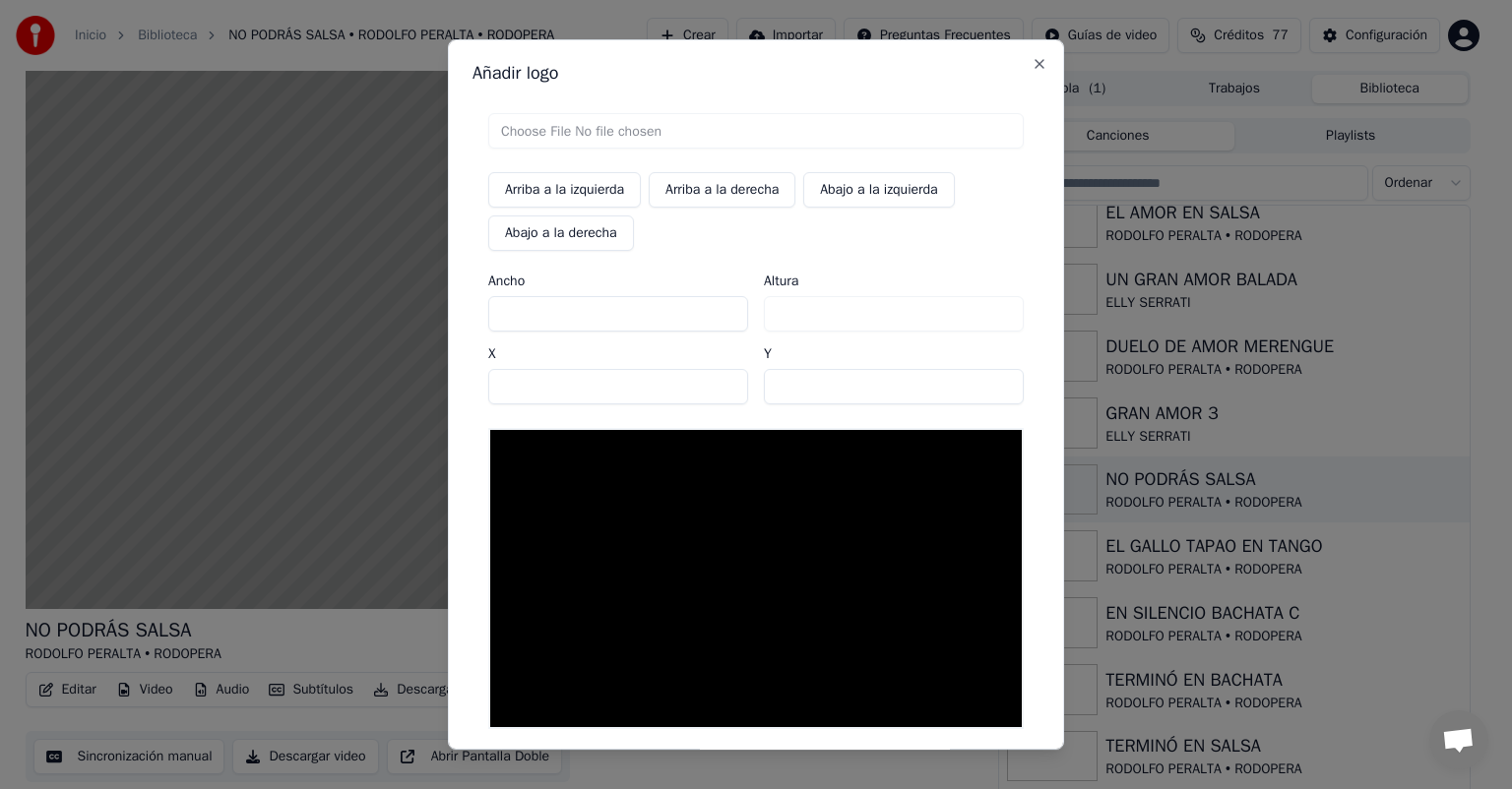 type on "**********" 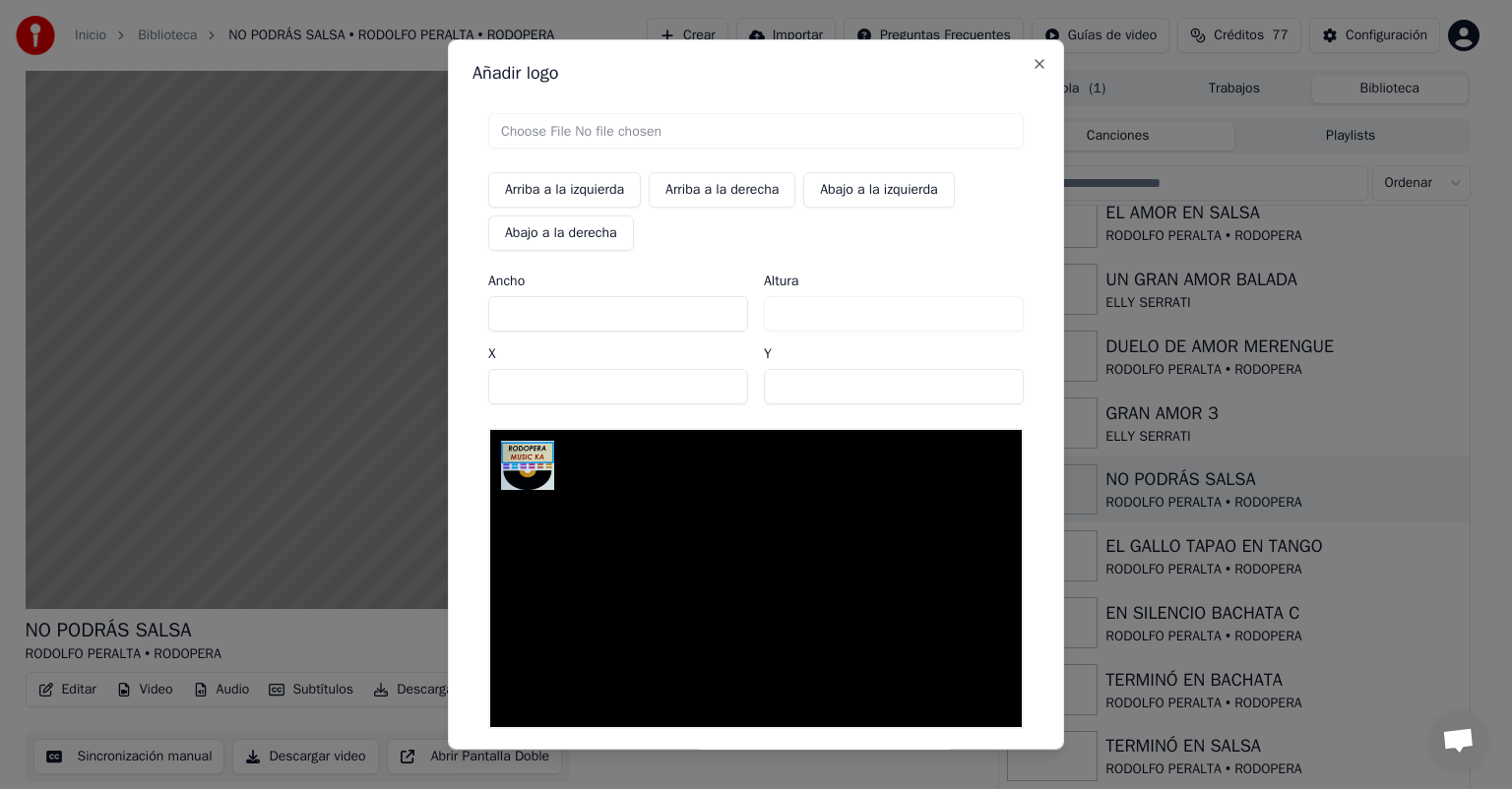 scroll, scrollTop: 87, scrollLeft: 0, axis: vertical 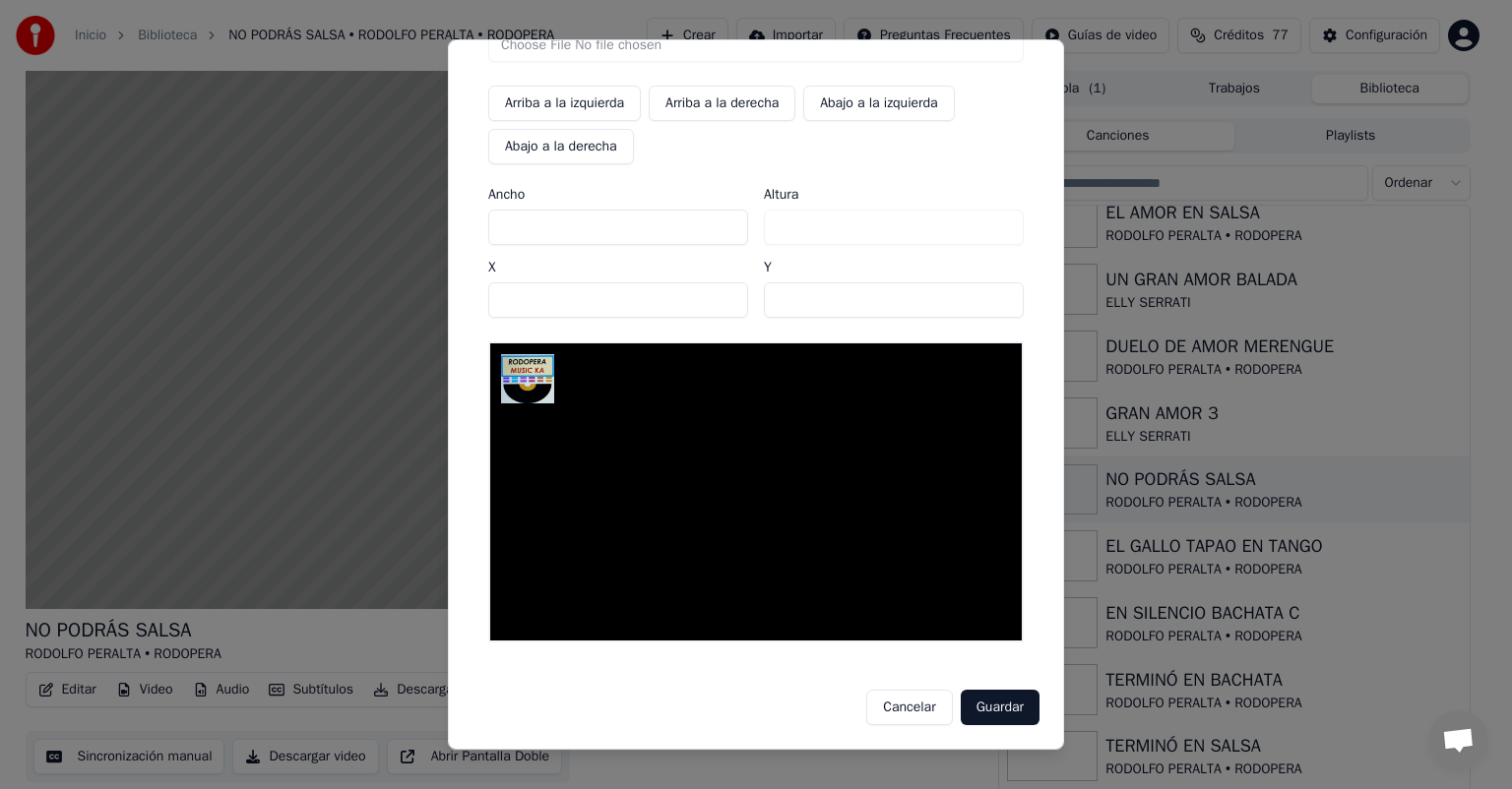click on "Guardar" at bounding box center (1000, 707) 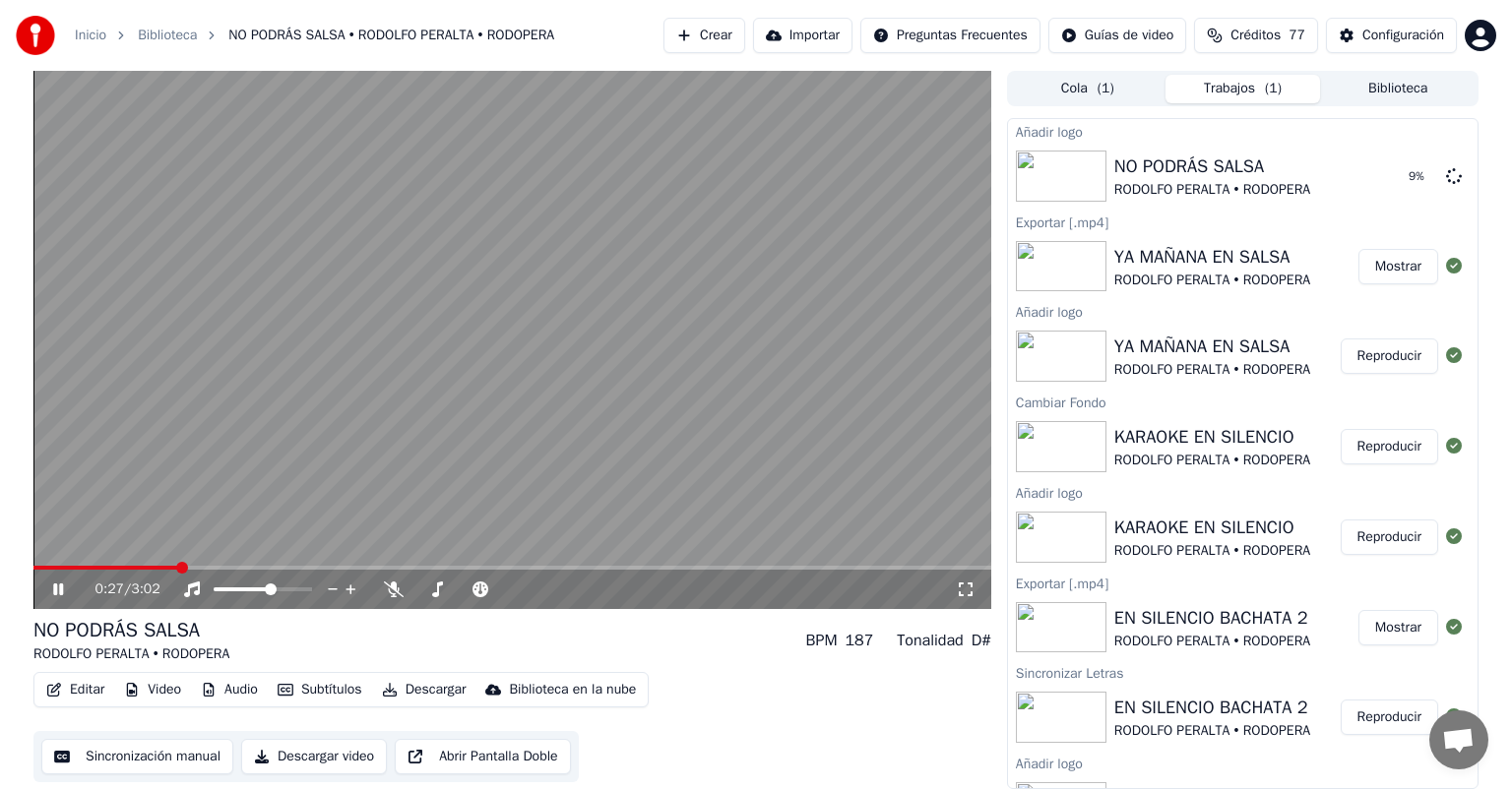 click 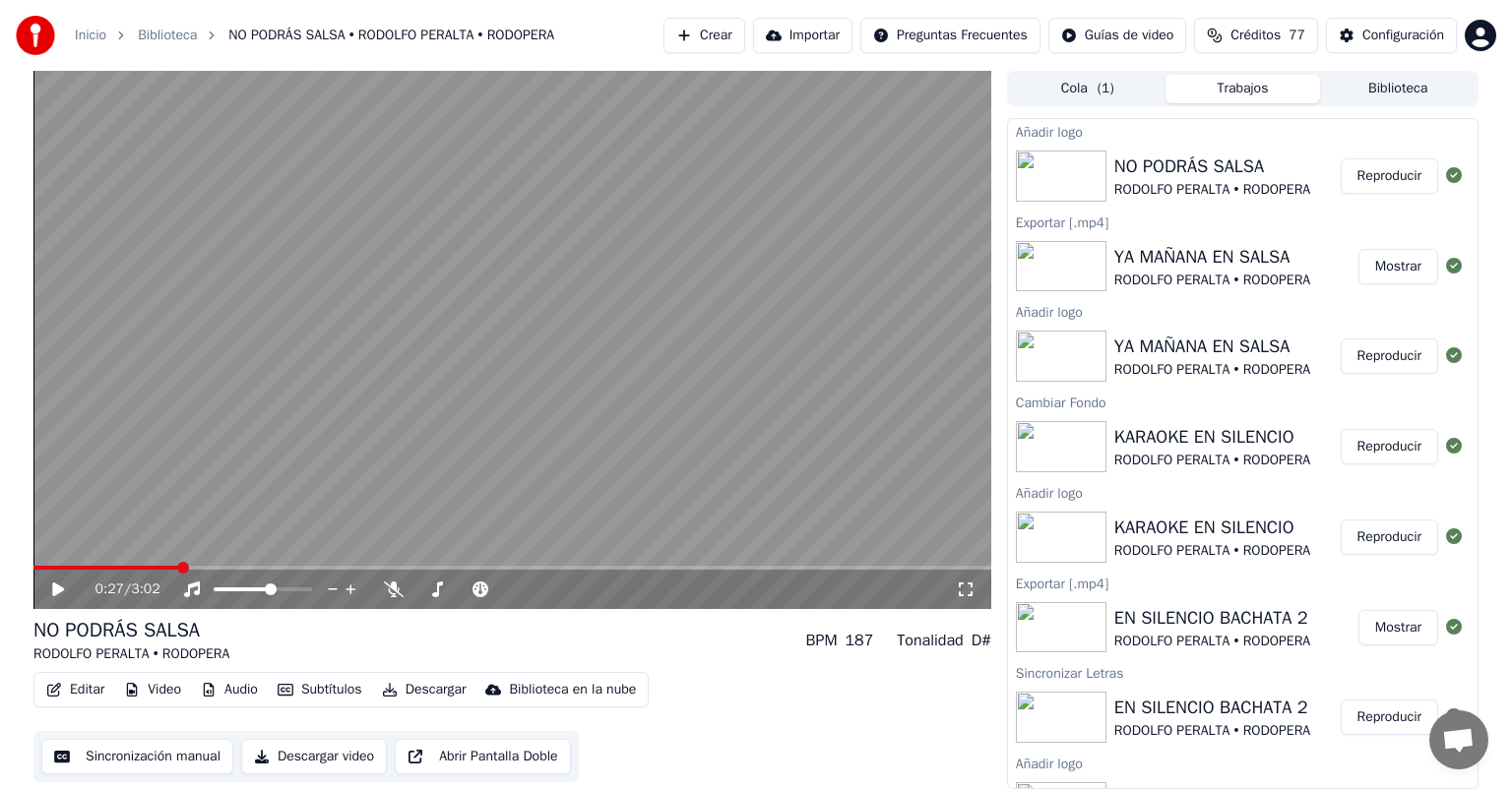 click on "Reproducir" at bounding box center (1389, 176) 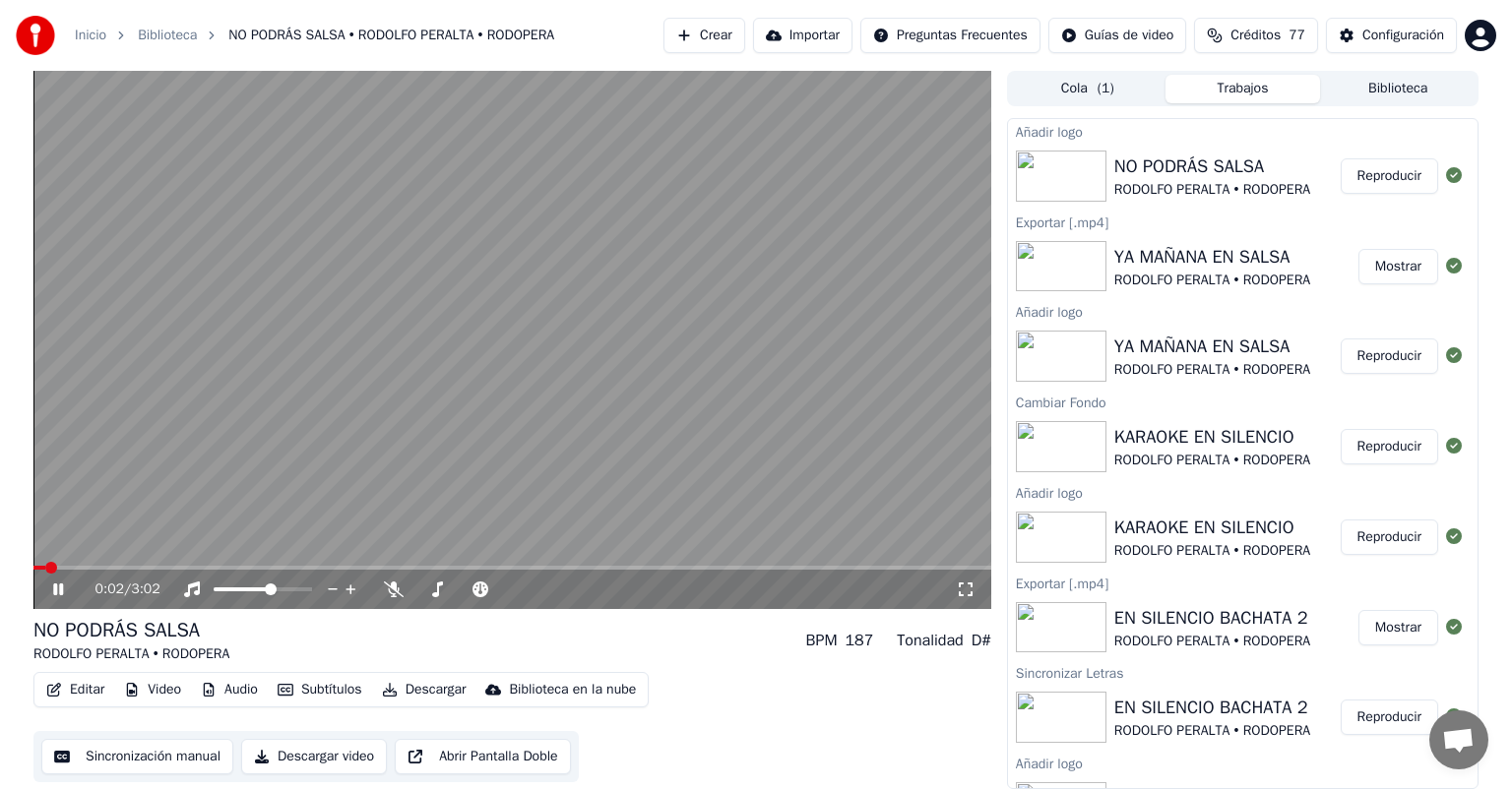 click on "Descargar video" at bounding box center (314, 757) 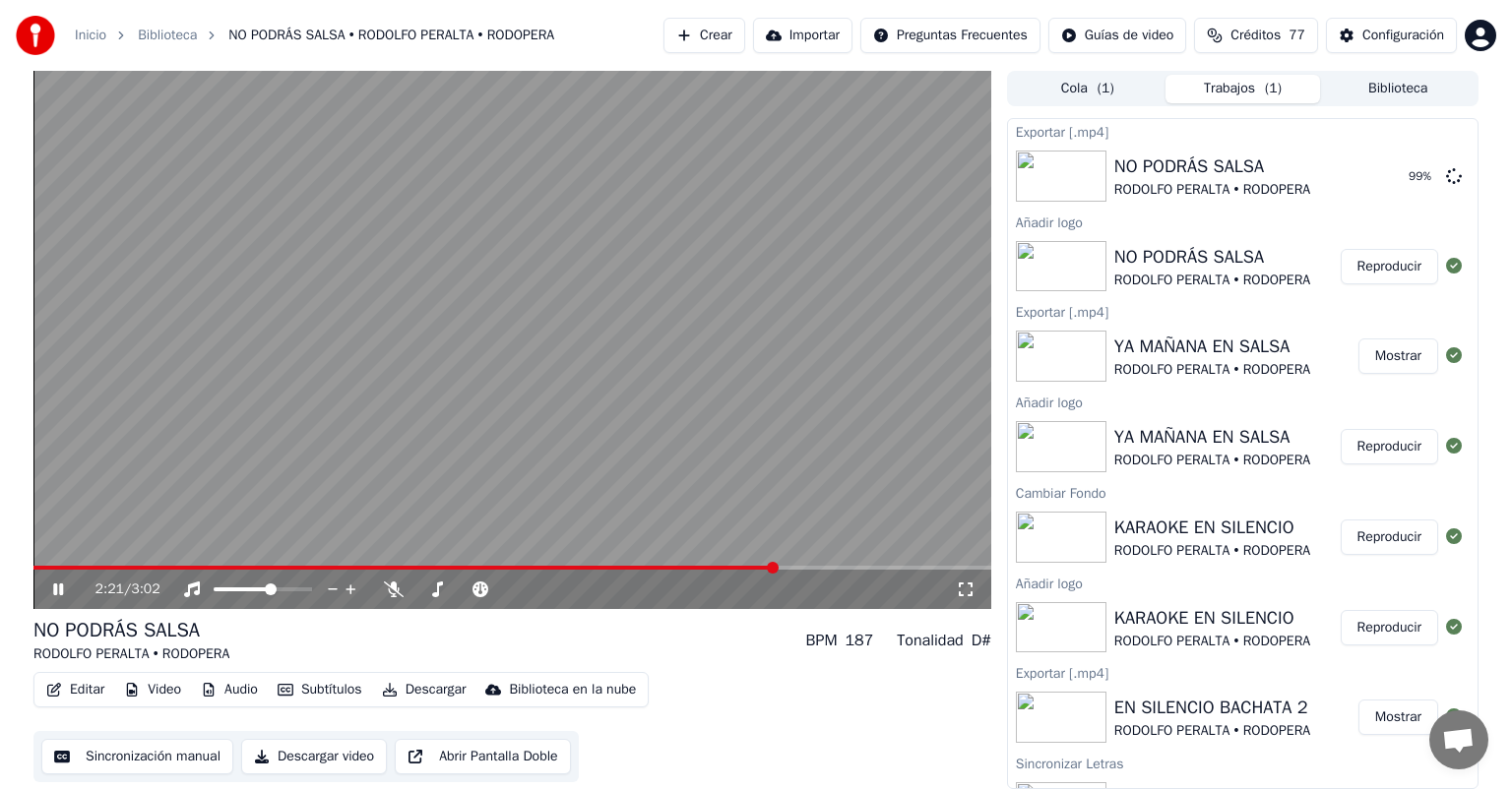 click 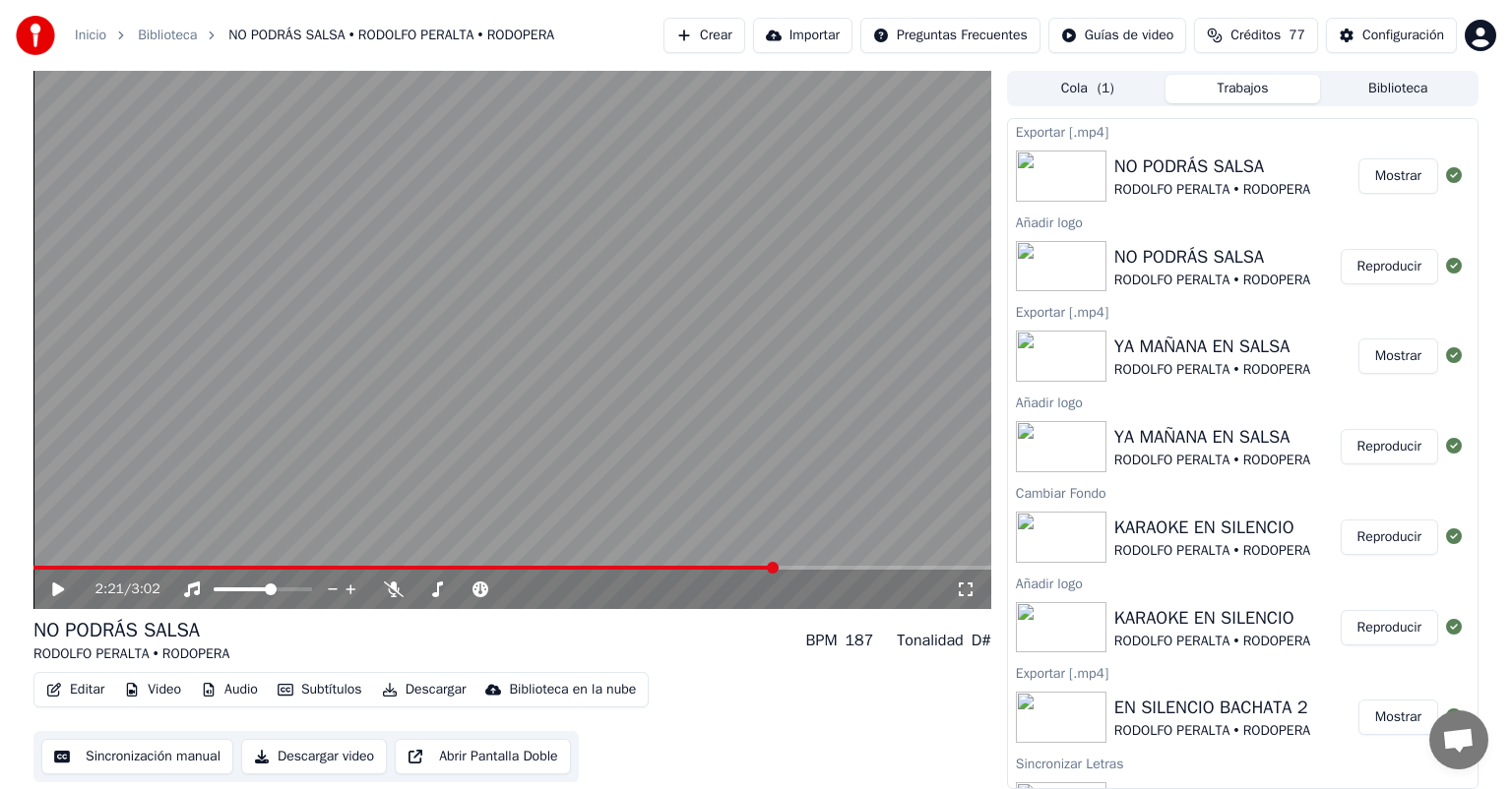 click on "Mostrar" at bounding box center (1398, 176) 